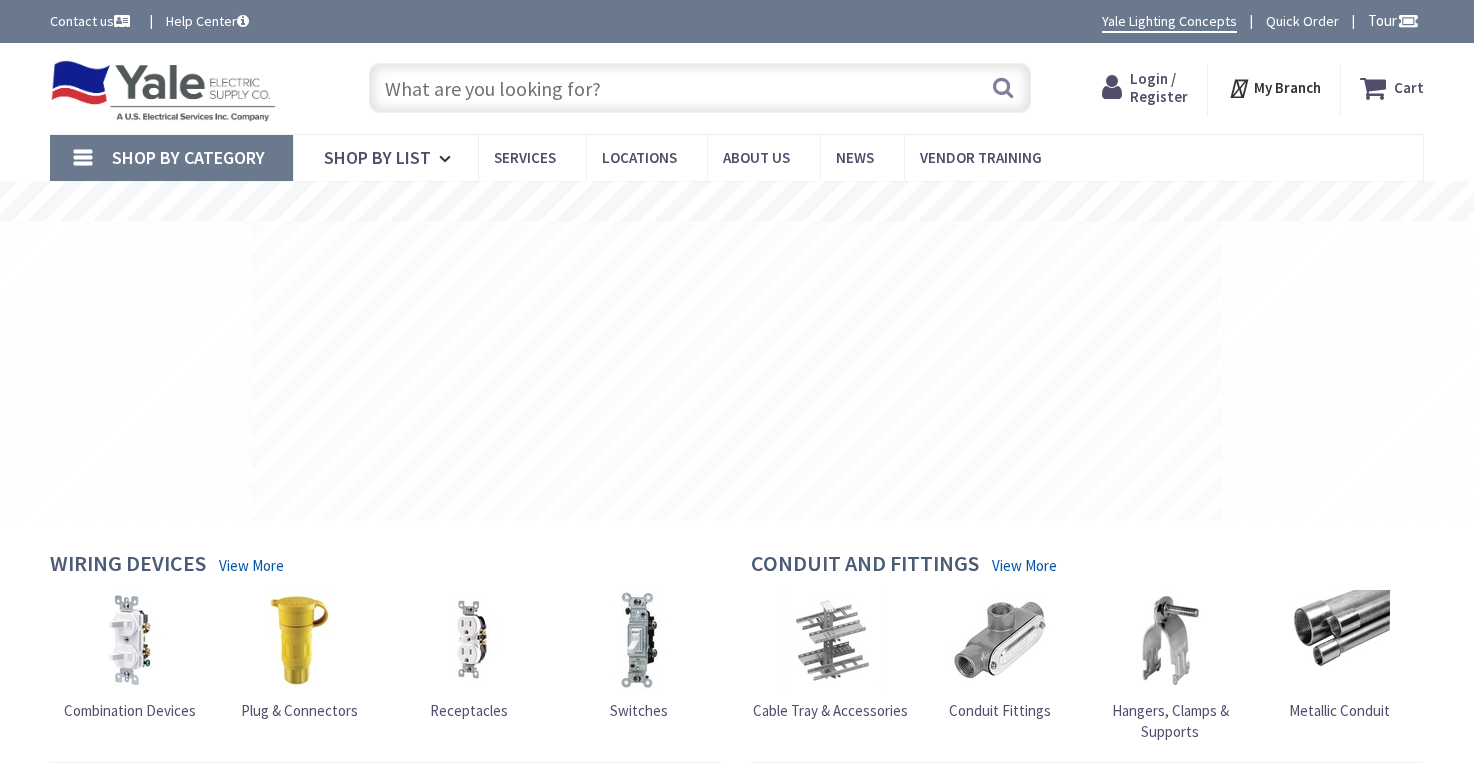 scroll, scrollTop: 0, scrollLeft: 0, axis: both 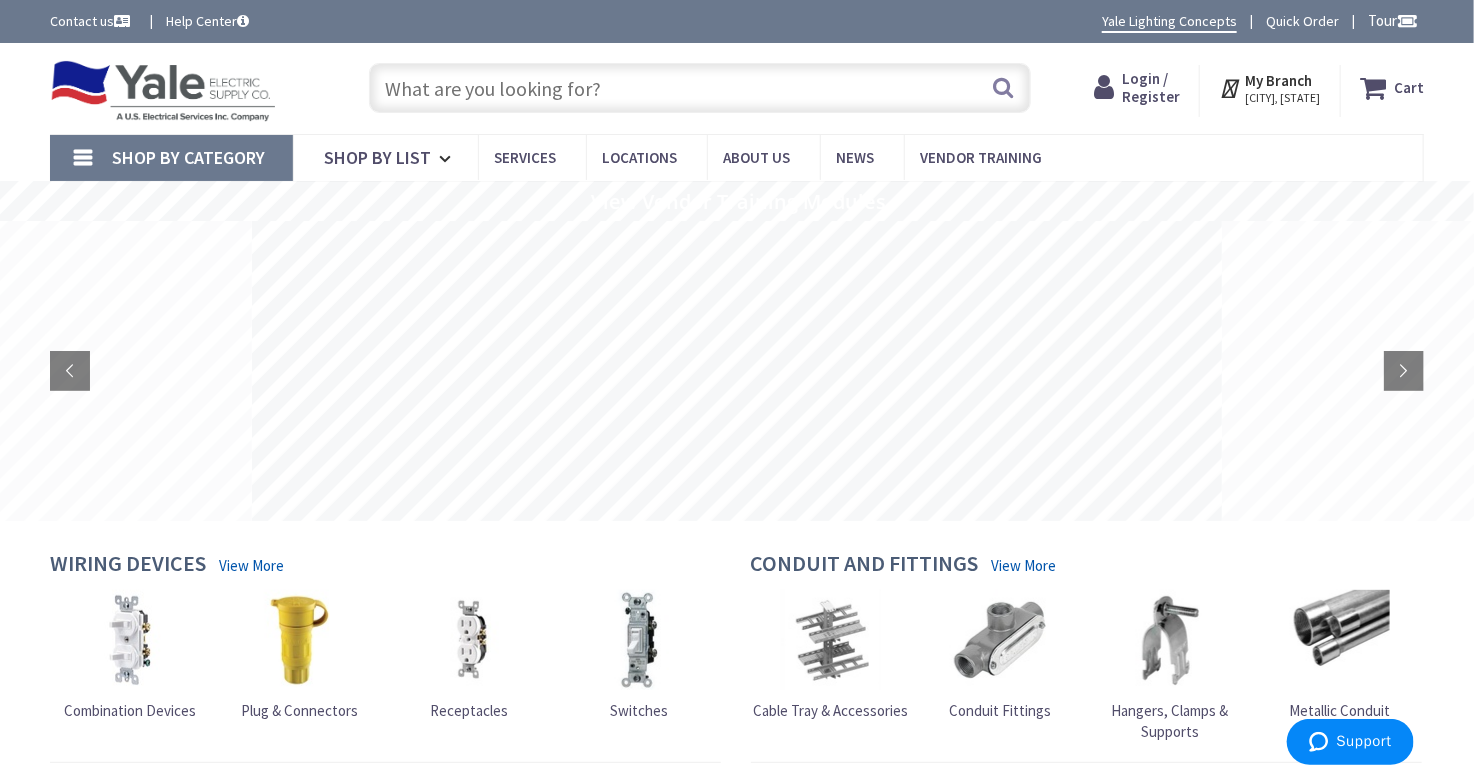click at bounding box center (1108, 88) 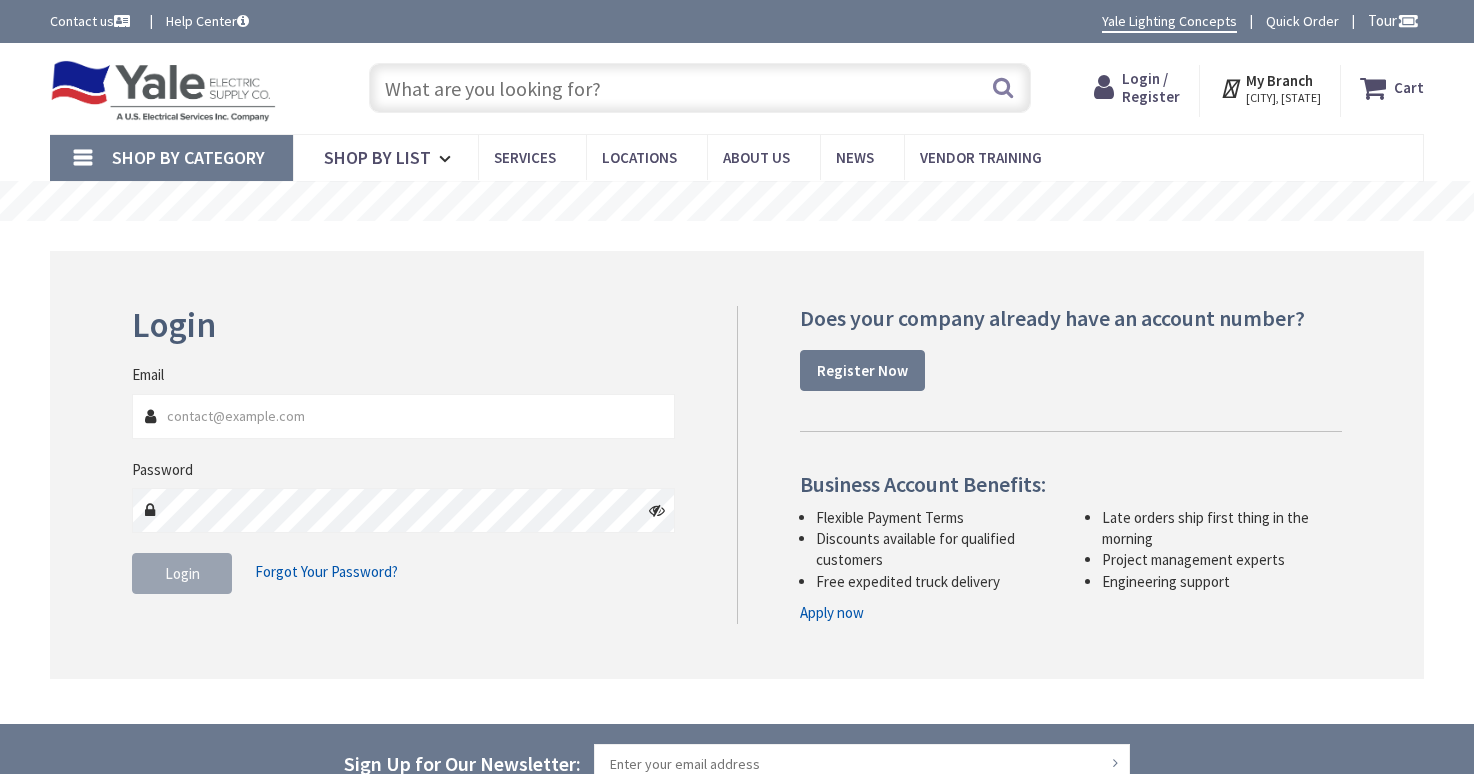 scroll, scrollTop: 0, scrollLeft: 0, axis: both 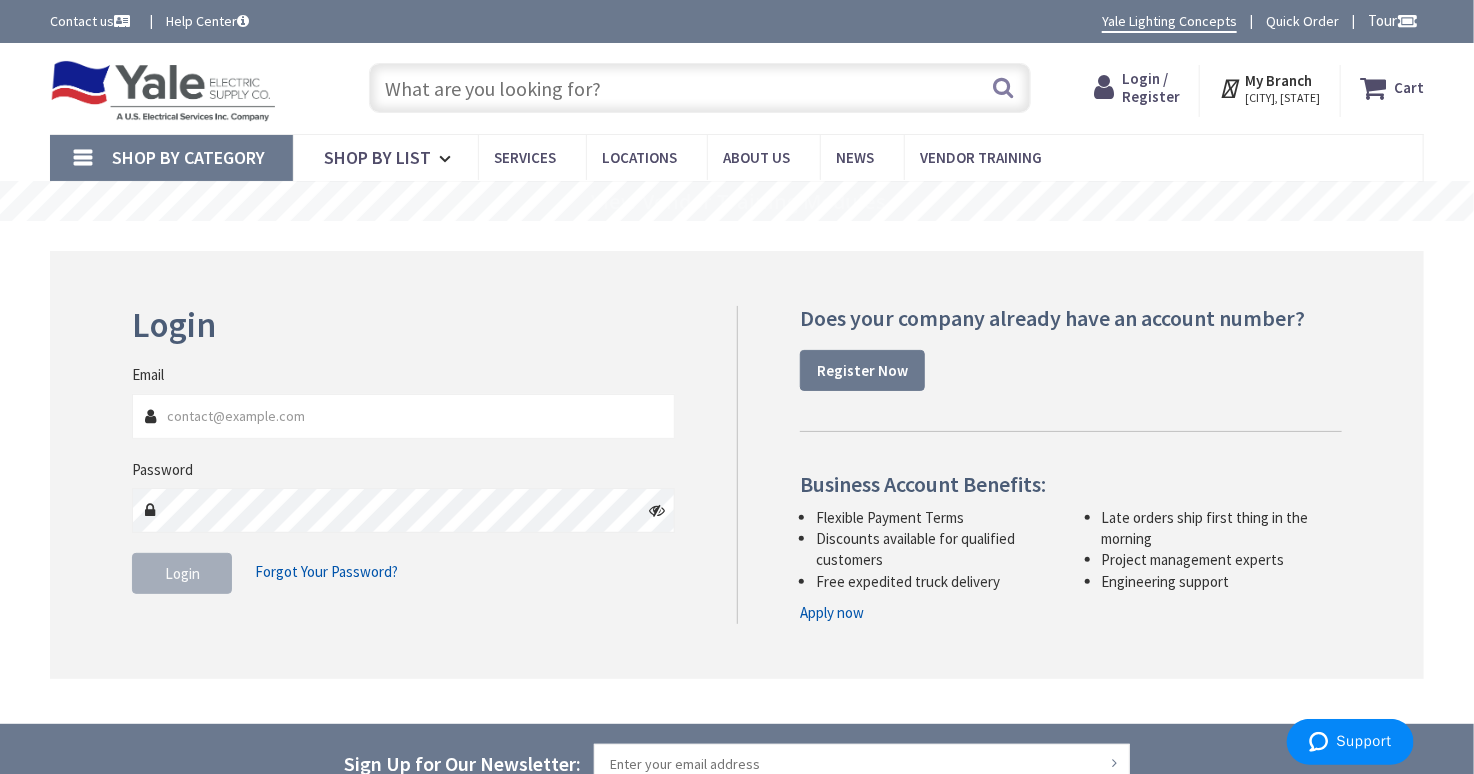 type on "[EMAIL]" 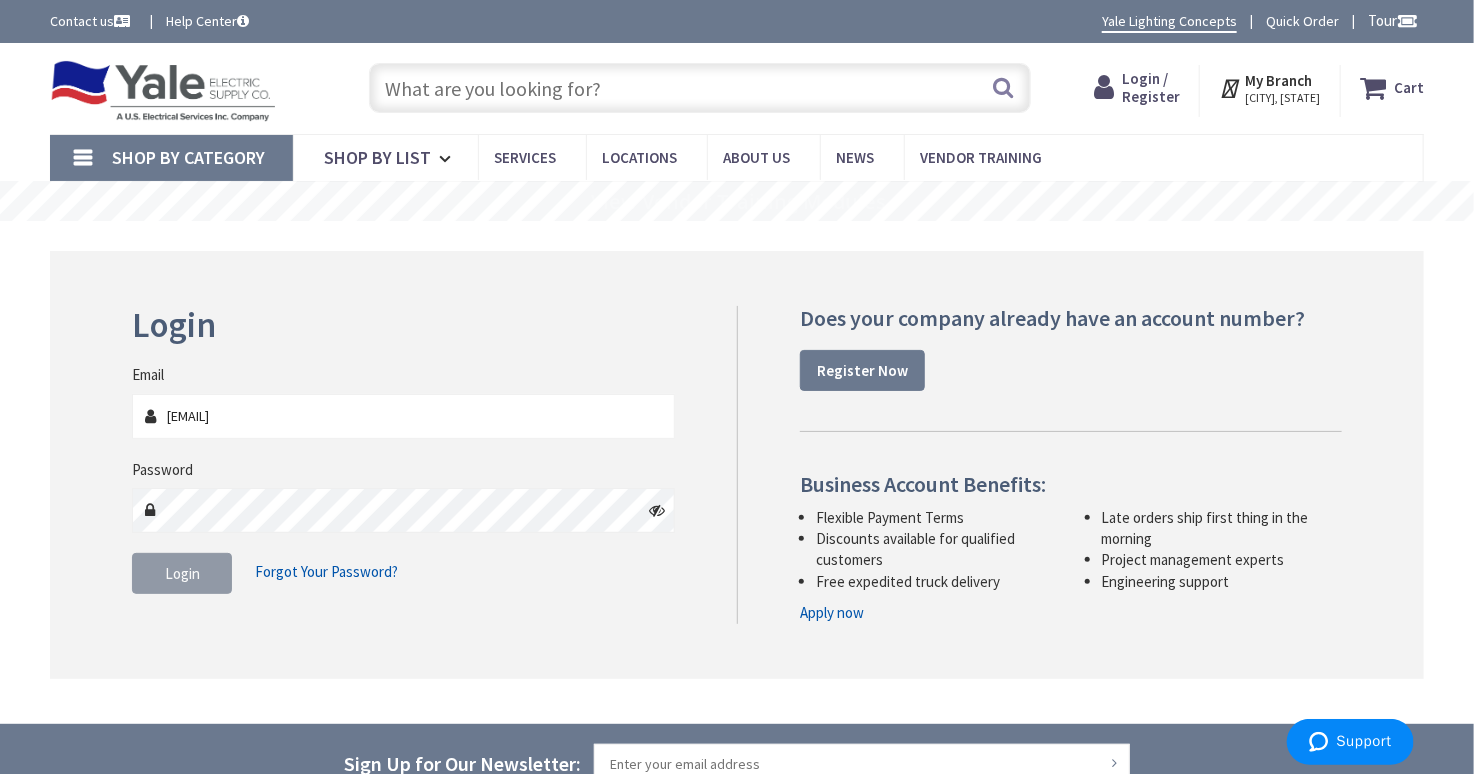 click on "Login" at bounding box center [182, 574] 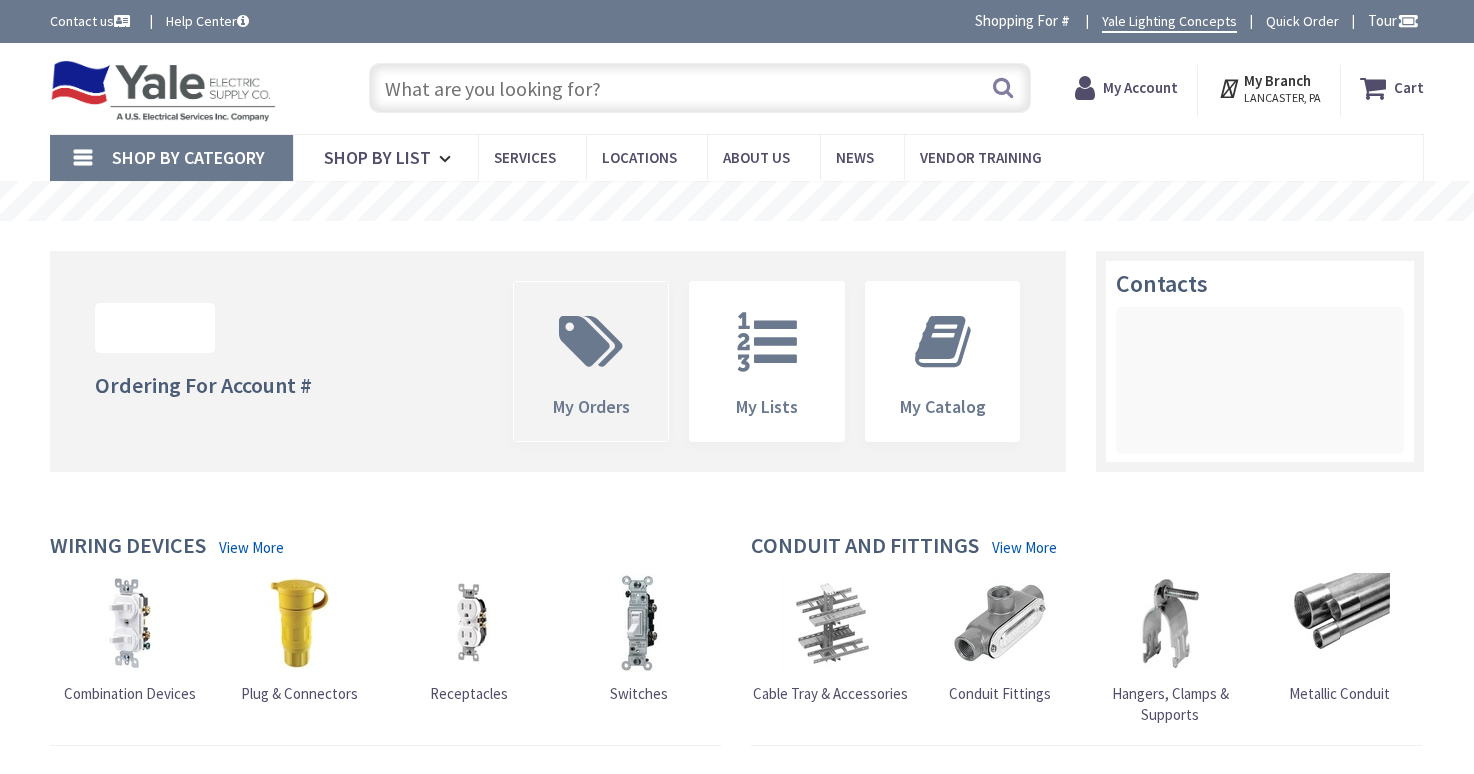 scroll, scrollTop: 0, scrollLeft: 0, axis: both 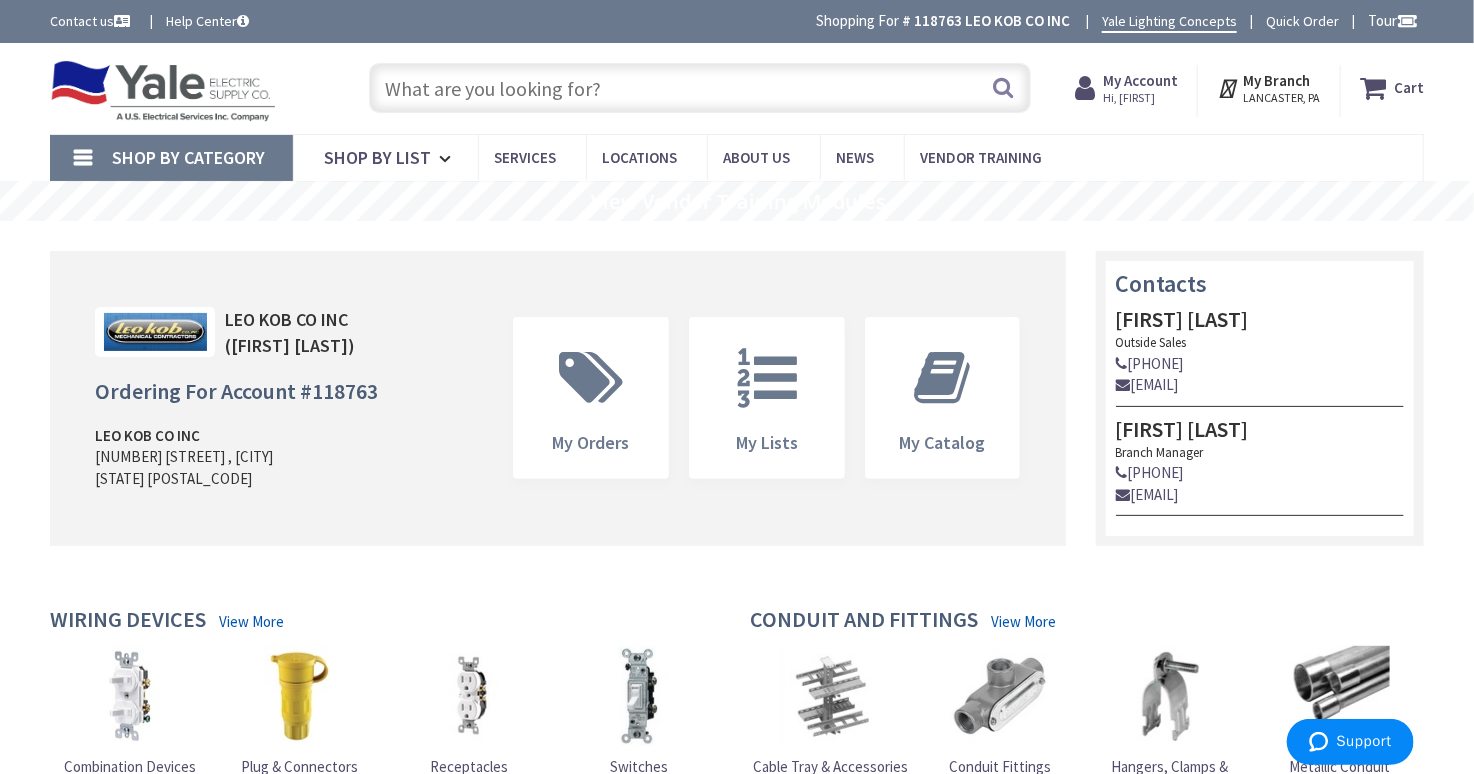 click at bounding box center (700, 88) 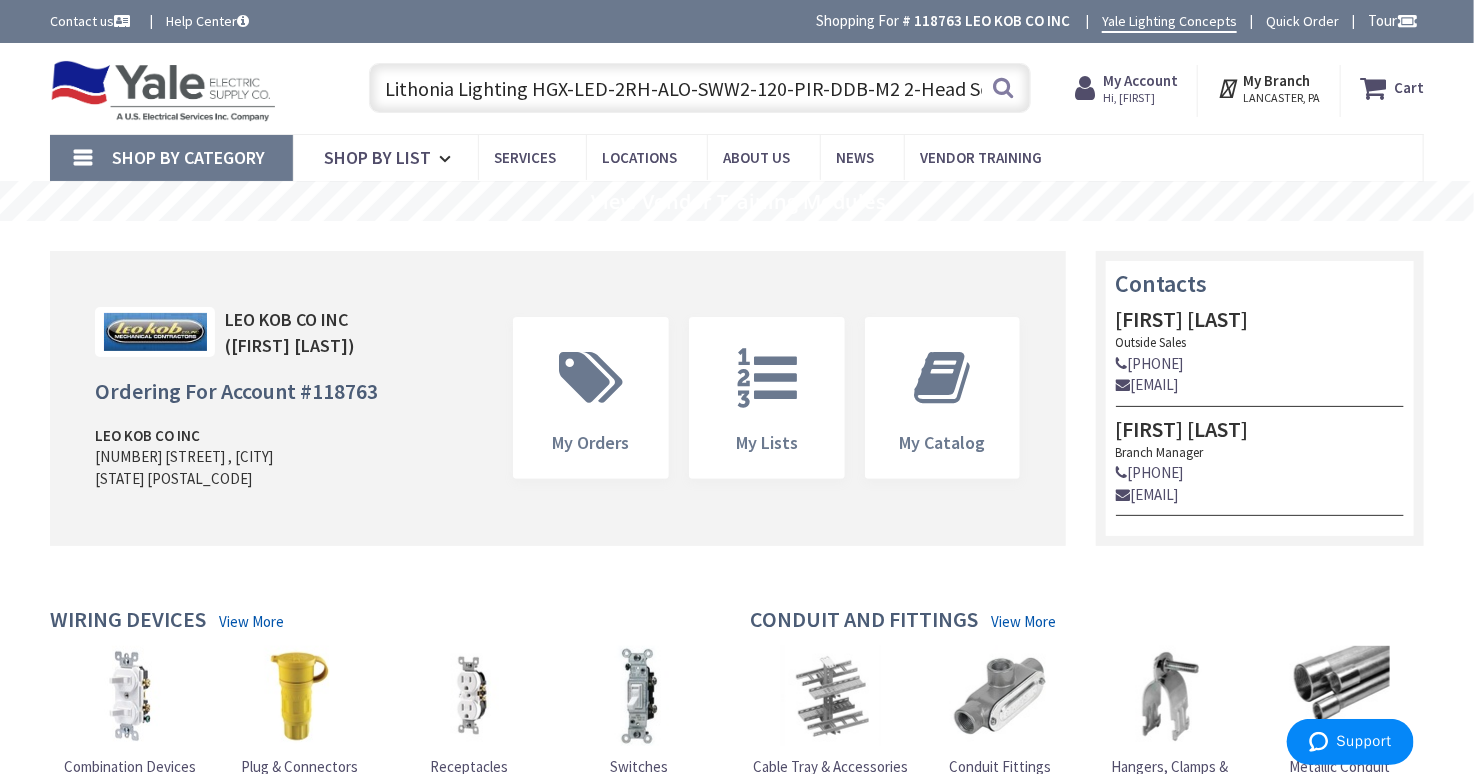 scroll, scrollTop: 0, scrollLeft: 545, axis: horizontal 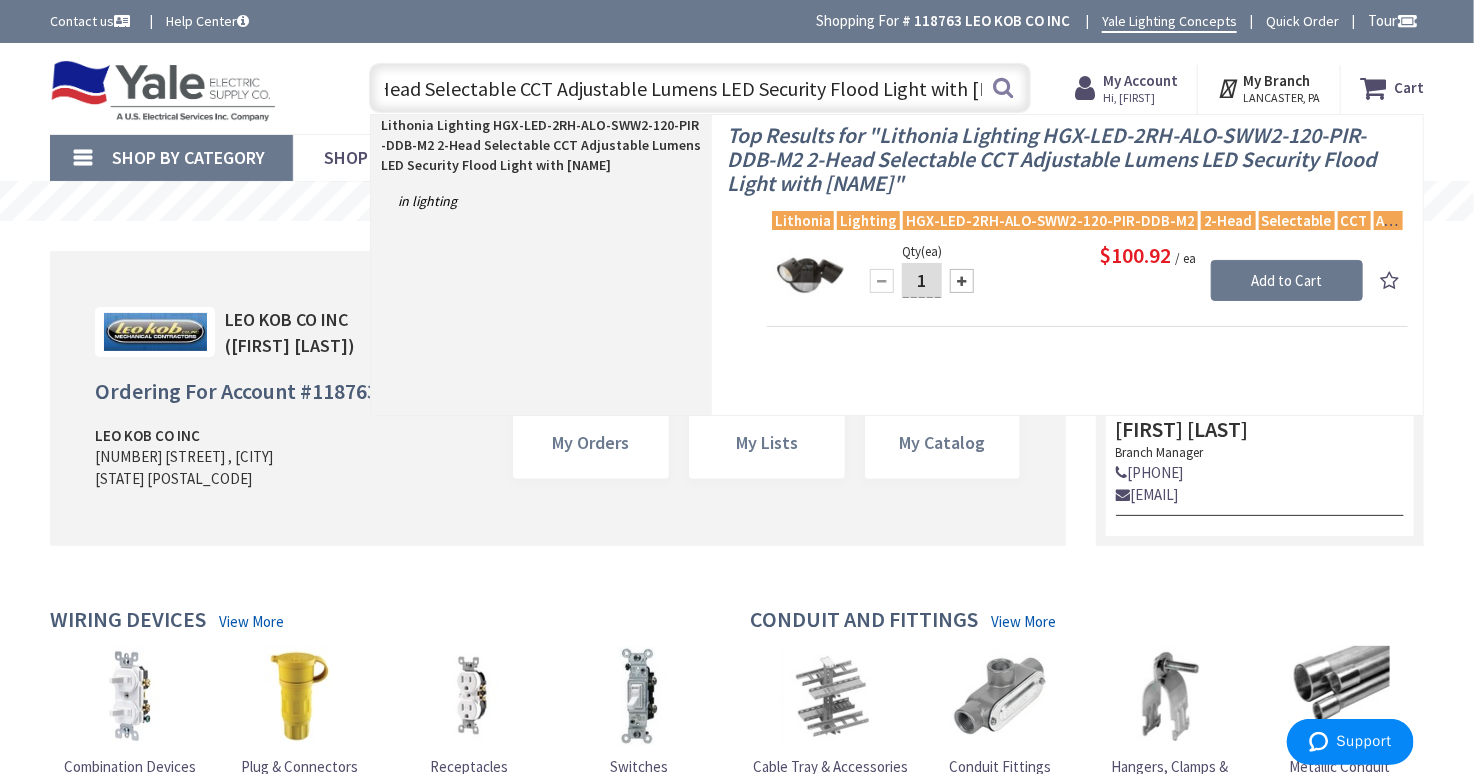 type on "Lithonia Lighting HGX-LED-2RH-ALO-SWW2-120-PIR-DDB-M2 2-Head Selectable CCT Adjustable Lumens LED Security Flood Light with Moti" 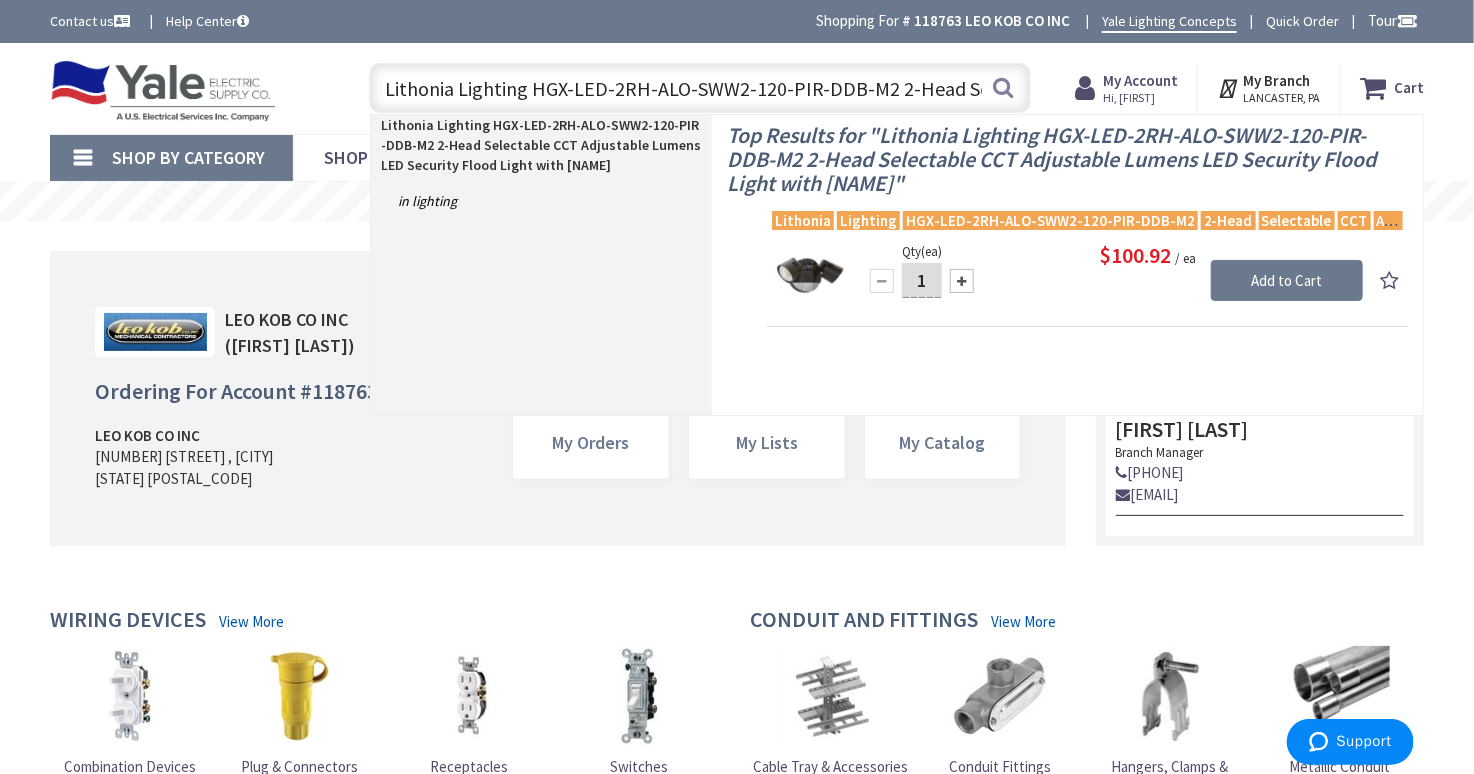 click at bounding box center (809, 277) 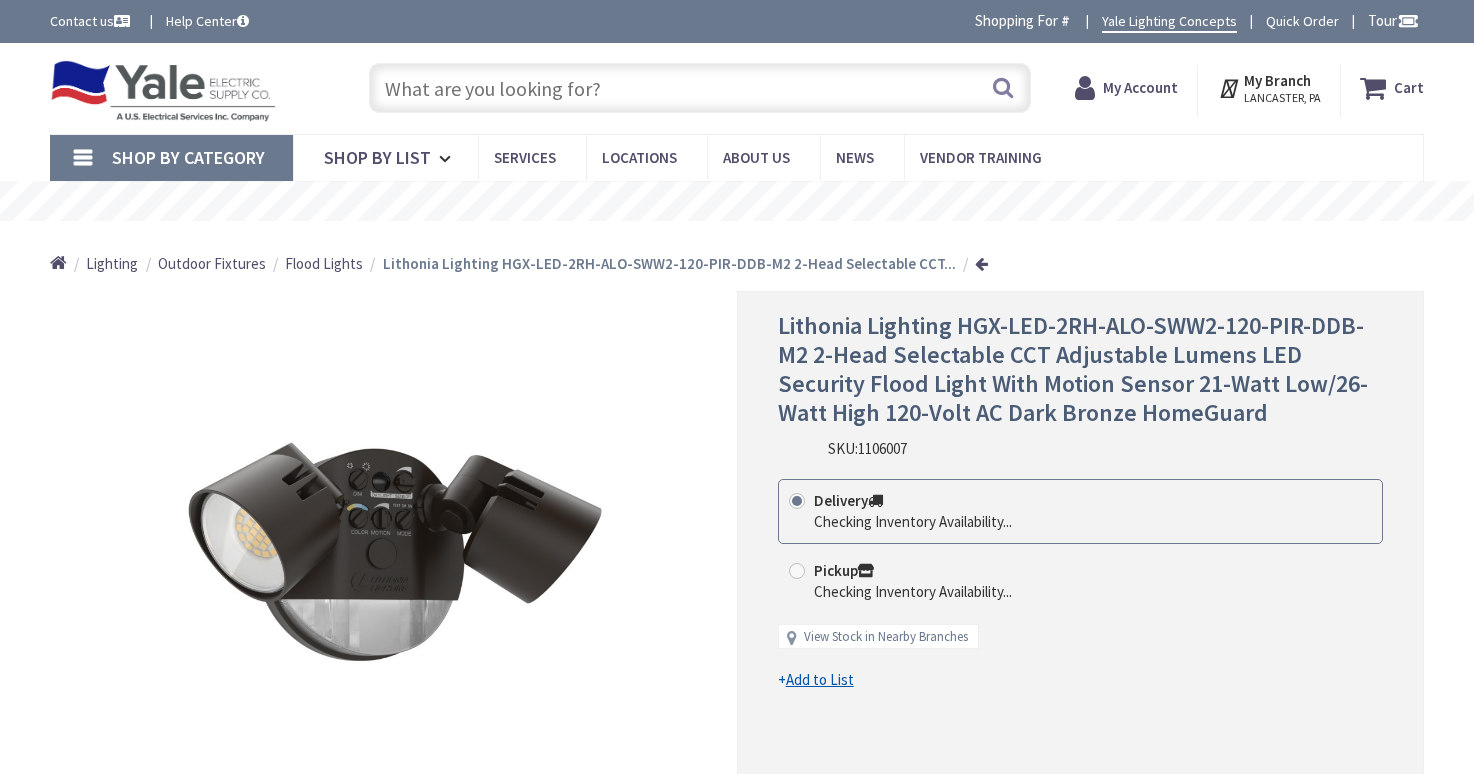 scroll, scrollTop: 0, scrollLeft: 0, axis: both 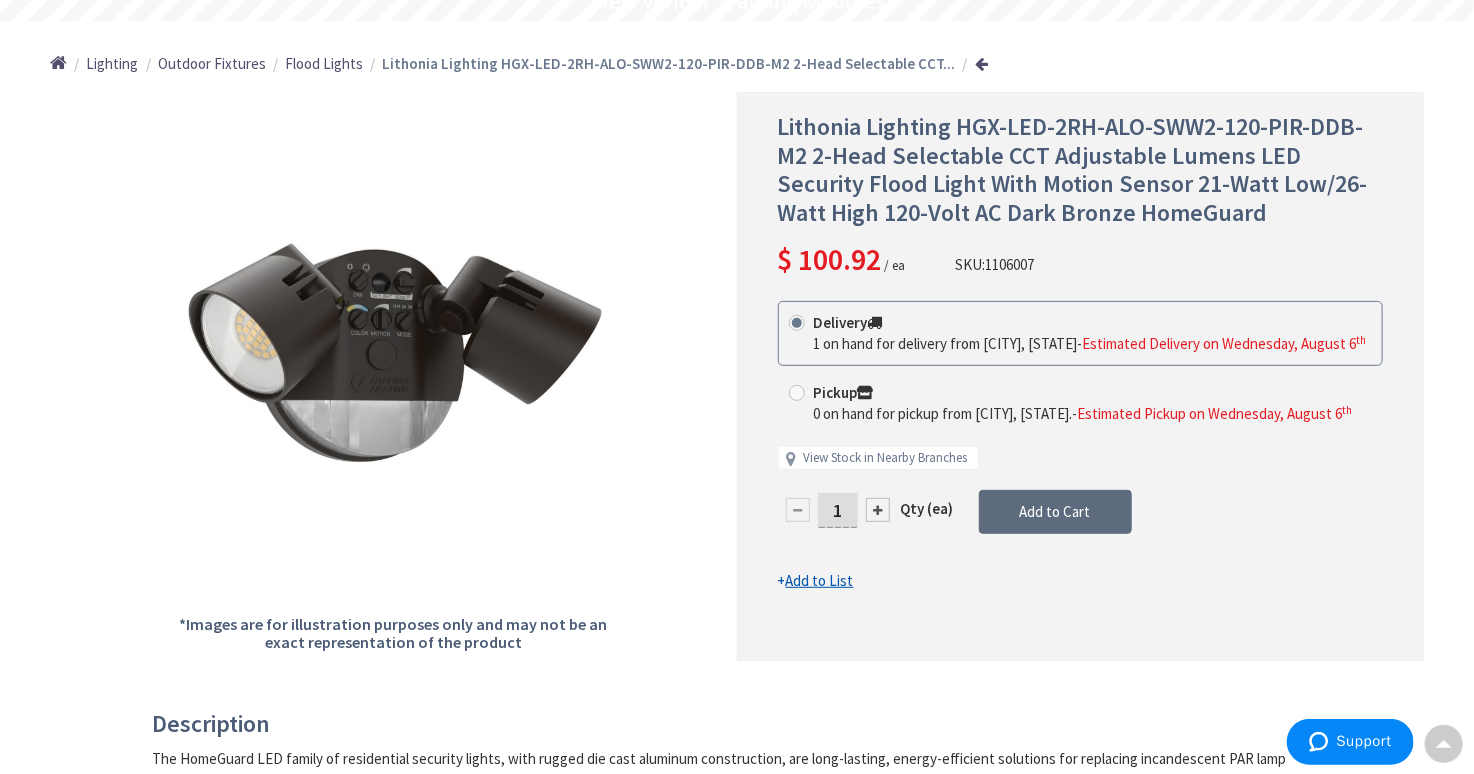 click on "Add to Cart" at bounding box center (1055, 512) 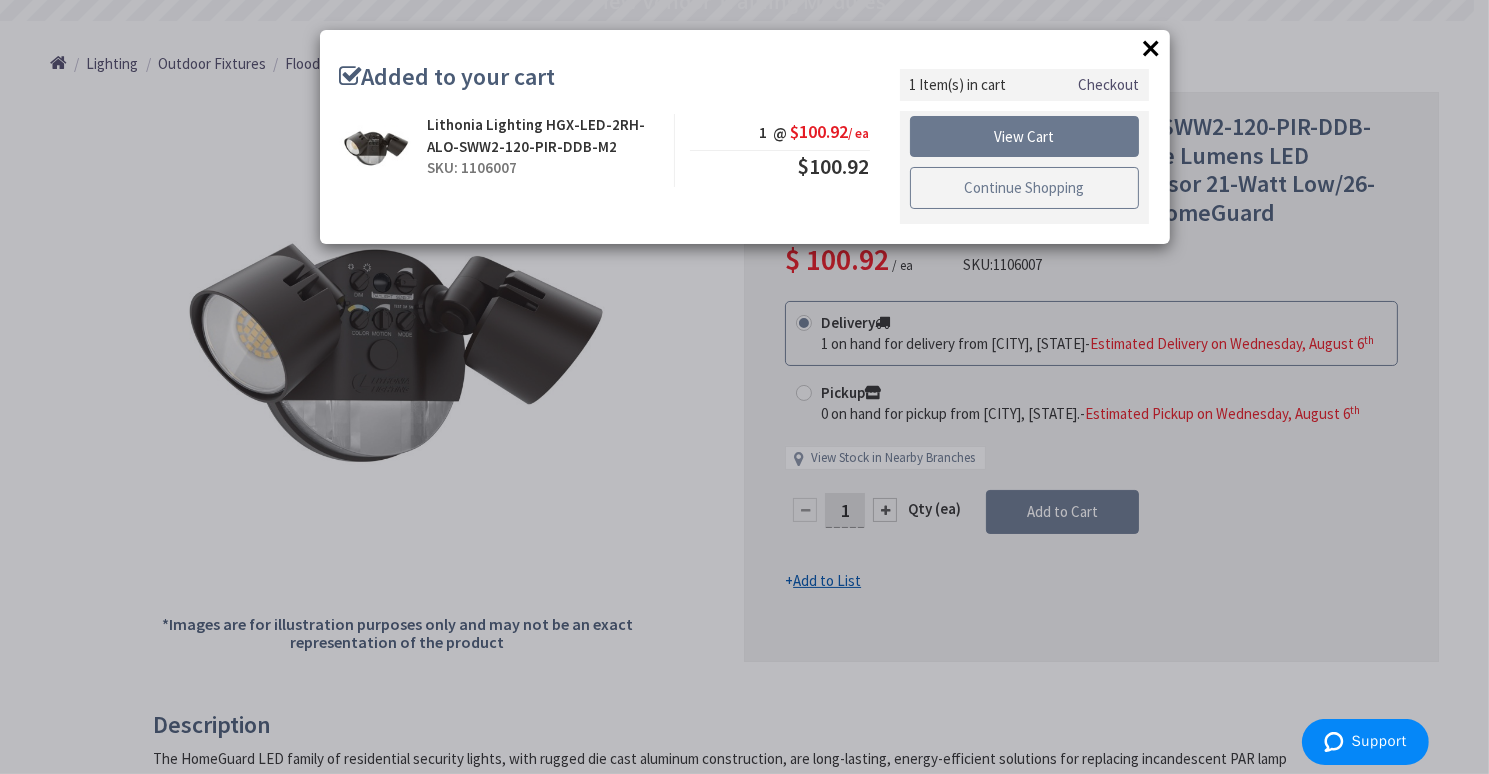 click on "Continue Shopping" at bounding box center (1025, 188) 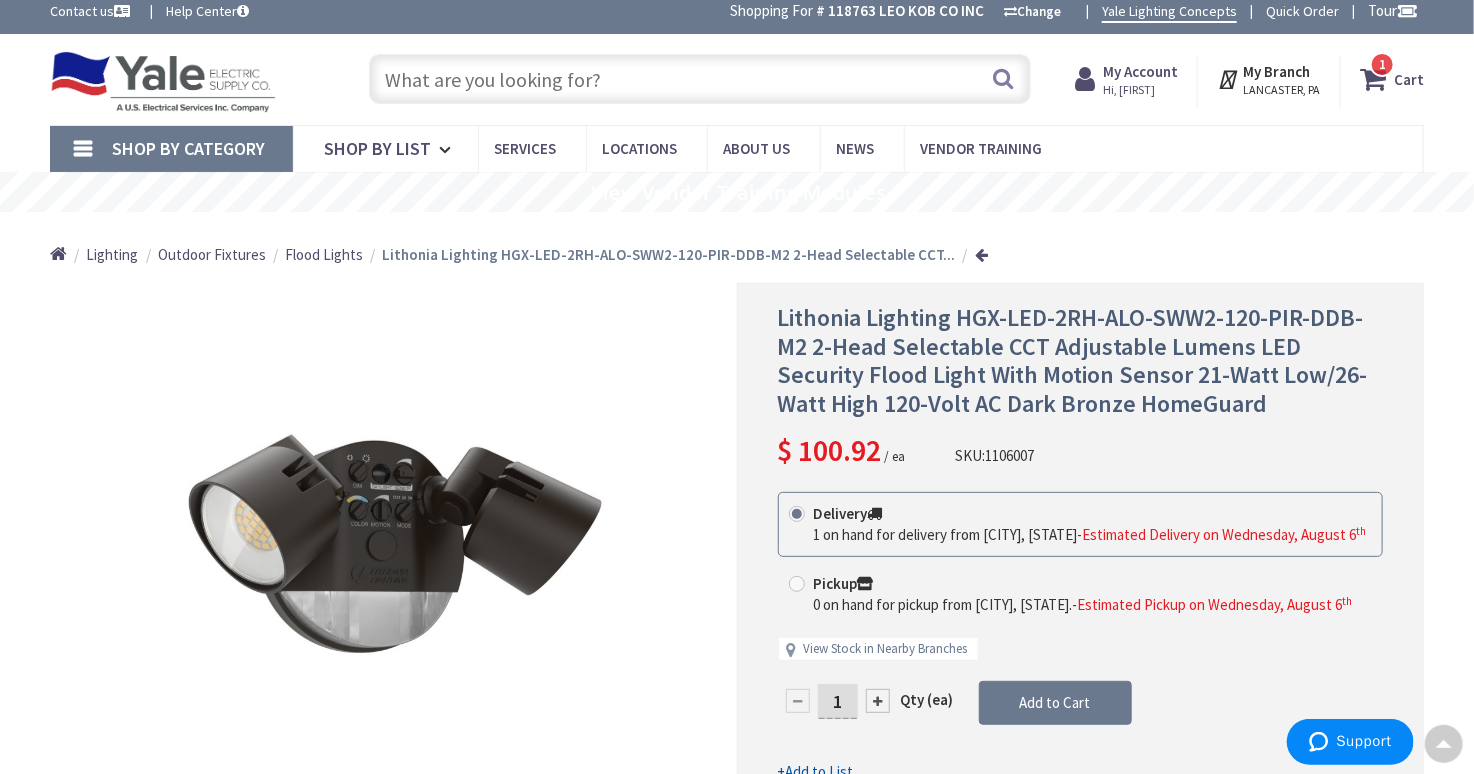scroll, scrollTop: 0, scrollLeft: 0, axis: both 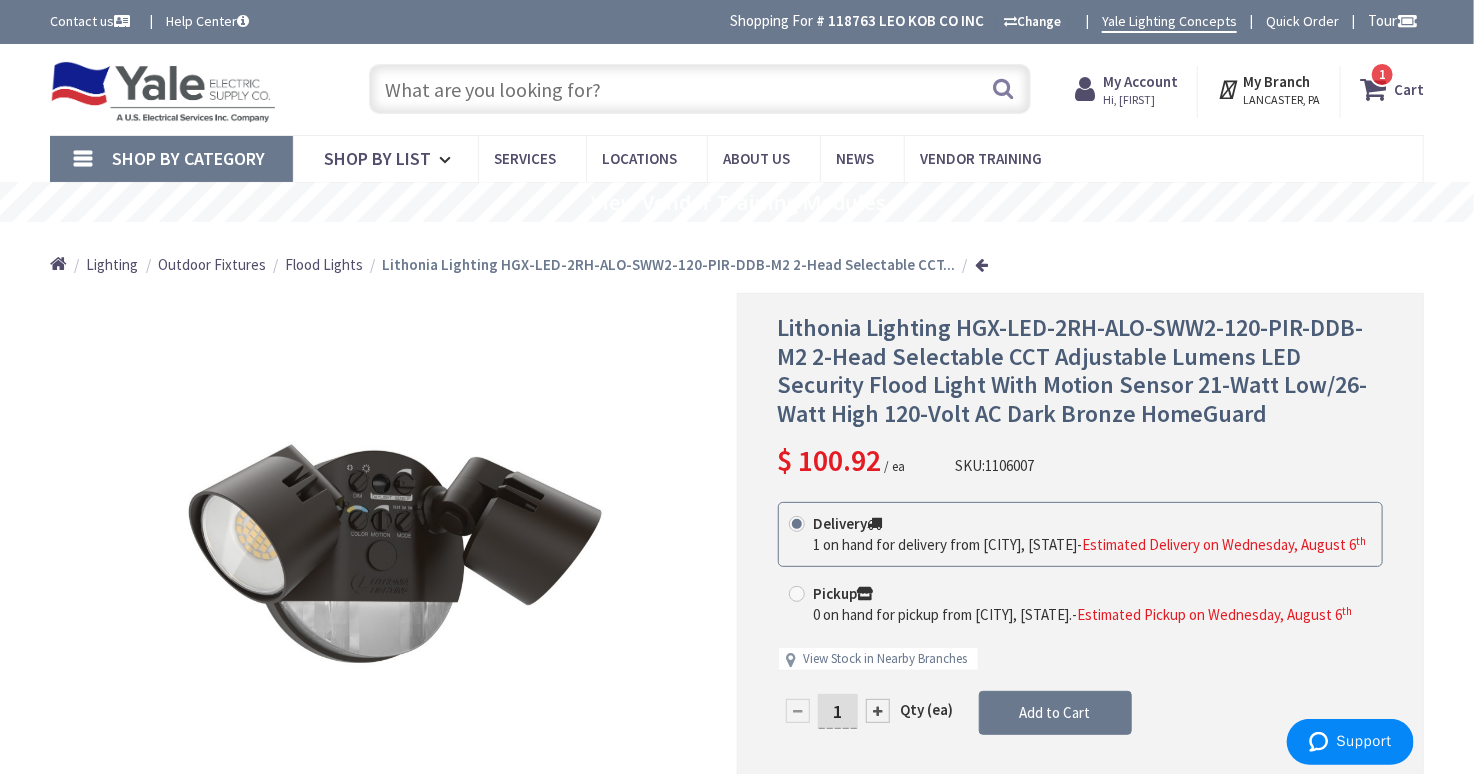 click at bounding box center [700, 89] 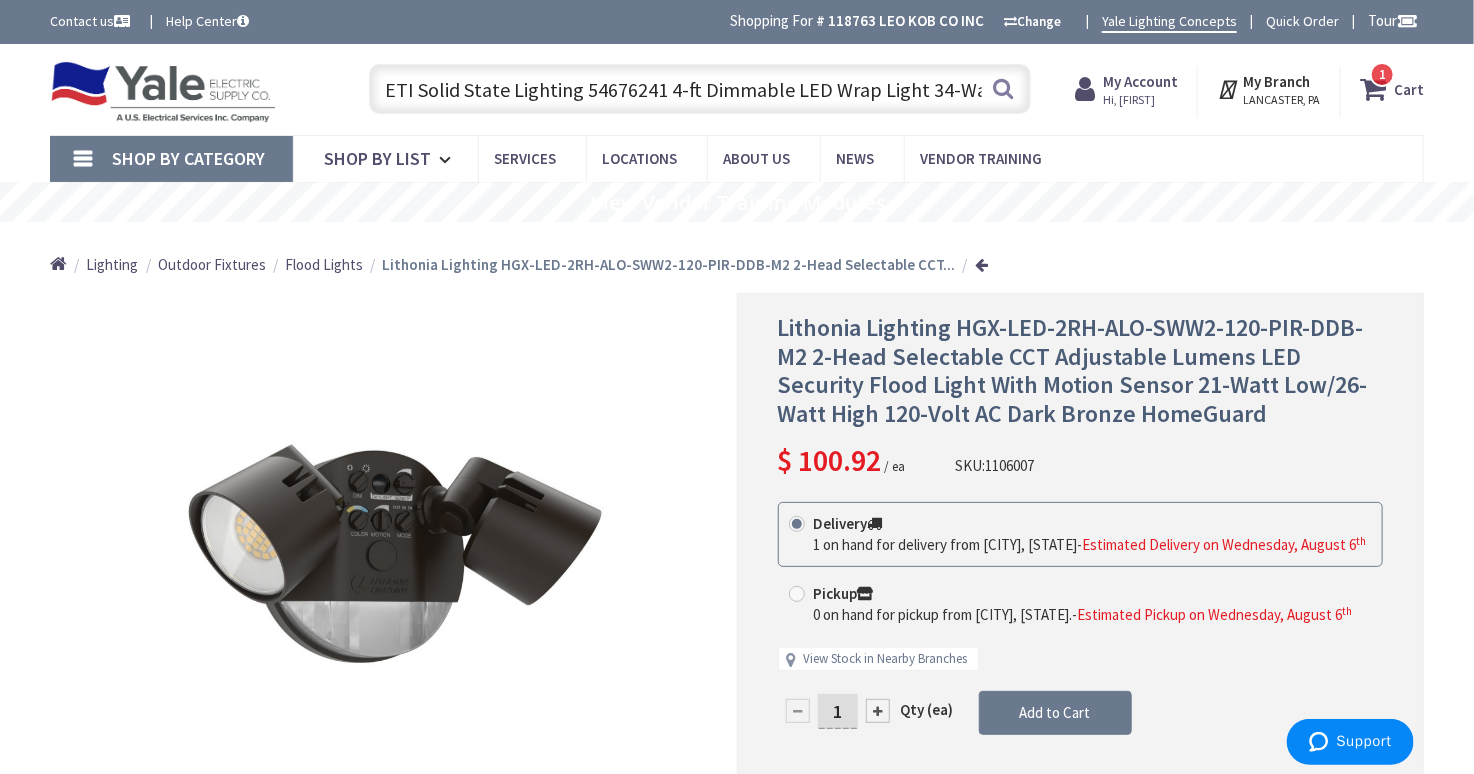 scroll, scrollTop: 0, scrollLeft: 415, axis: horizontal 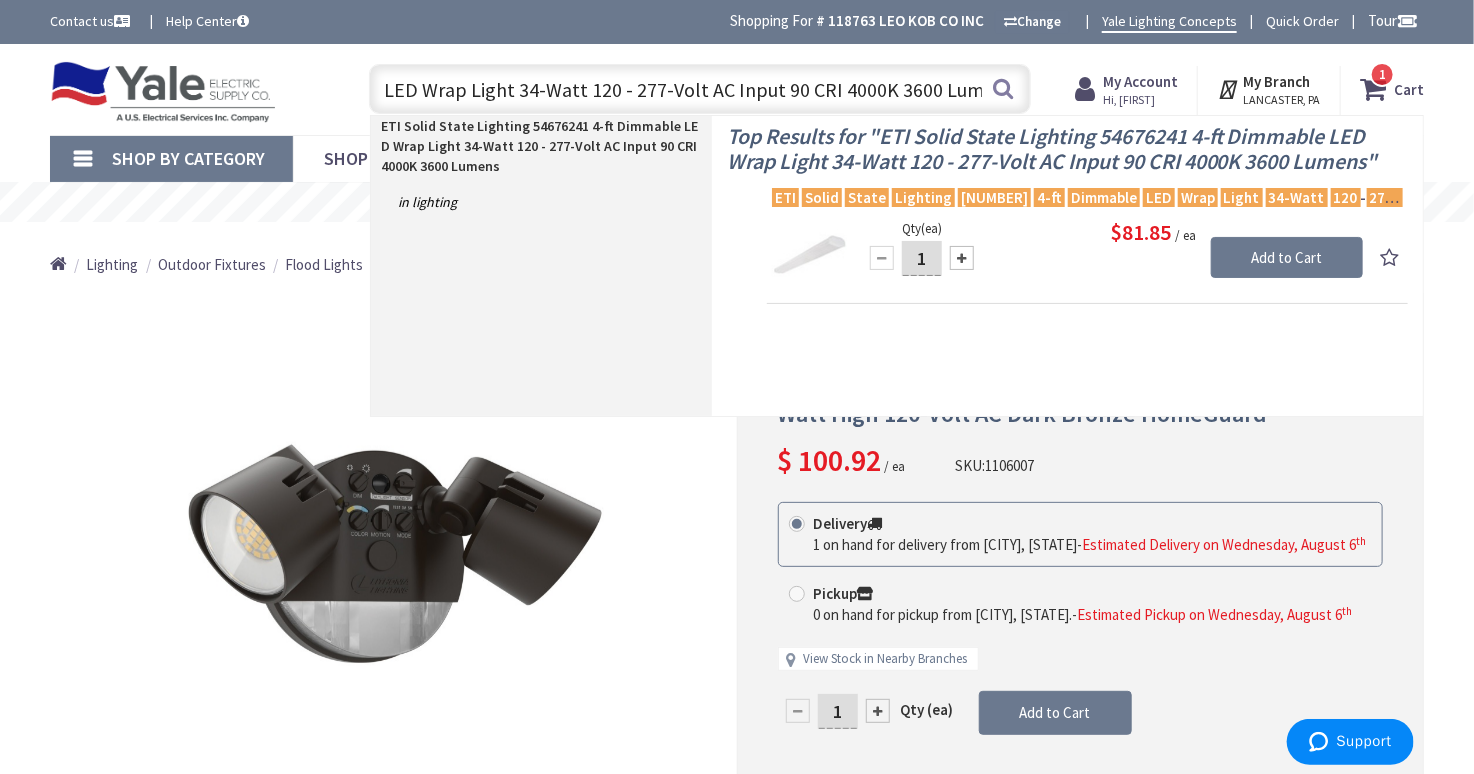 type on "ETI Solid State Lighting 54676241 4-ft Dimmable LED Wrap Light 34-Watt 120 - 277-Volt AC Input 90 CRI 4000K 3600 Lumens" 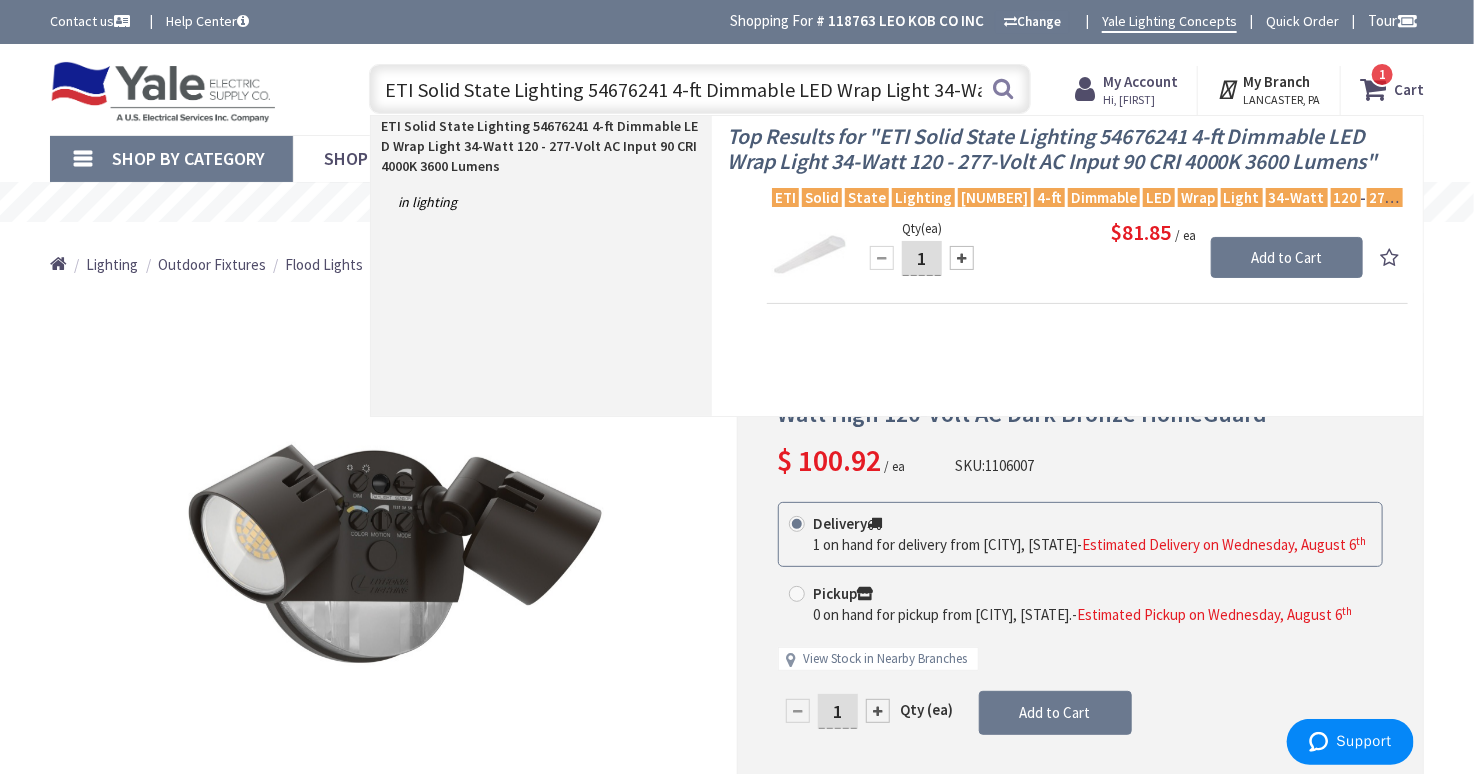 click at bounding box center (962, 258) 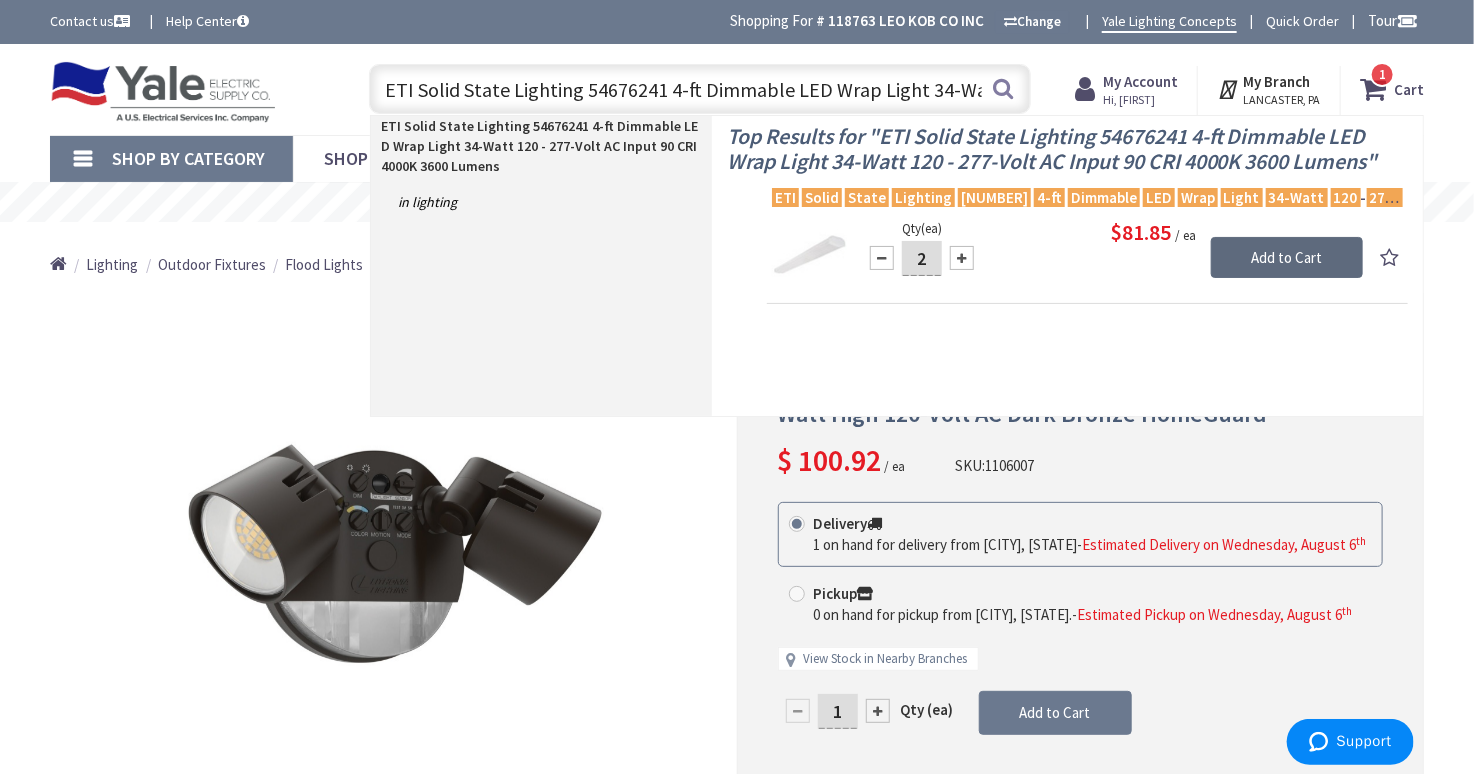 click on "Add to Cart" at bounding box center (1287, 258) 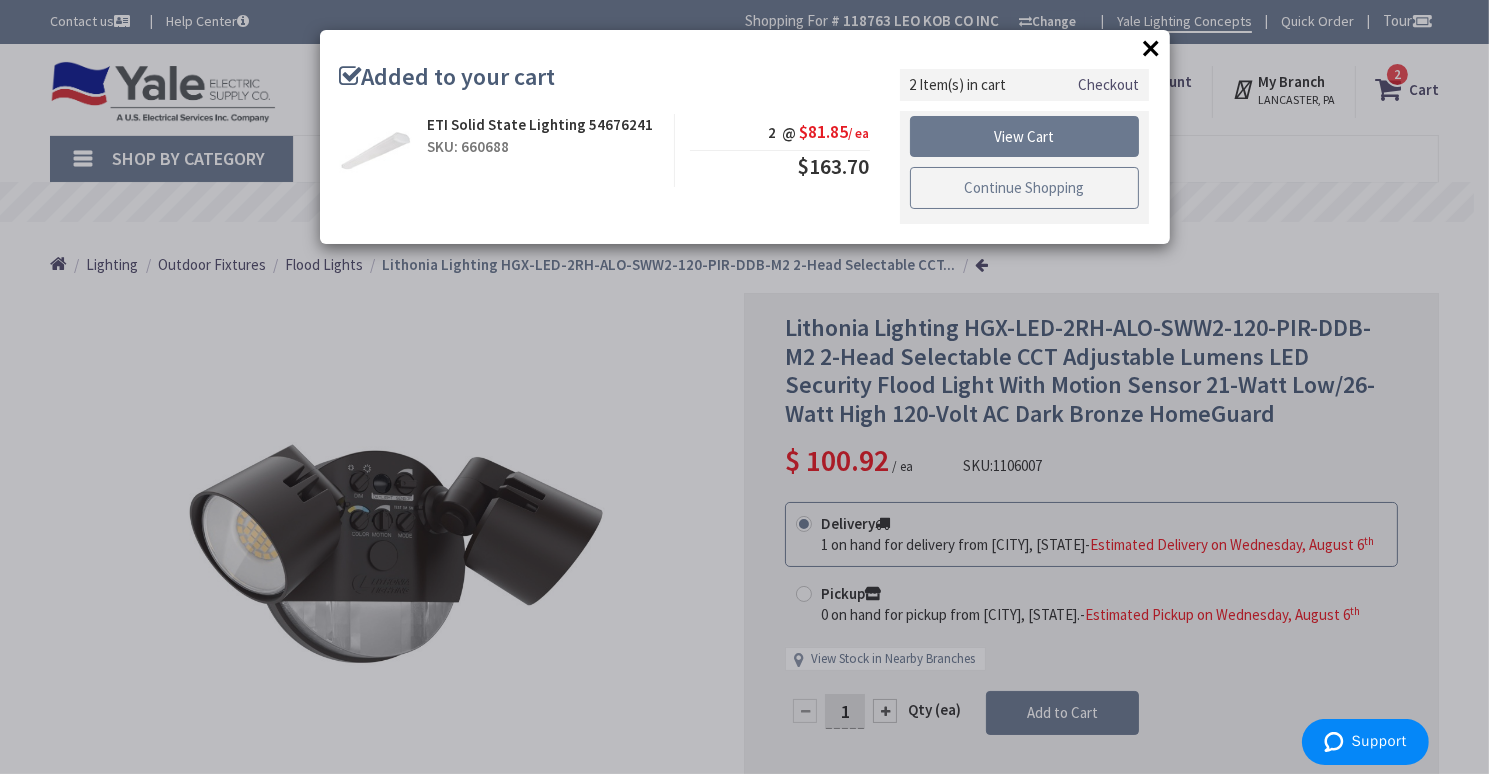 click on "Continue Shopping" at bounding box center [1025, 188] 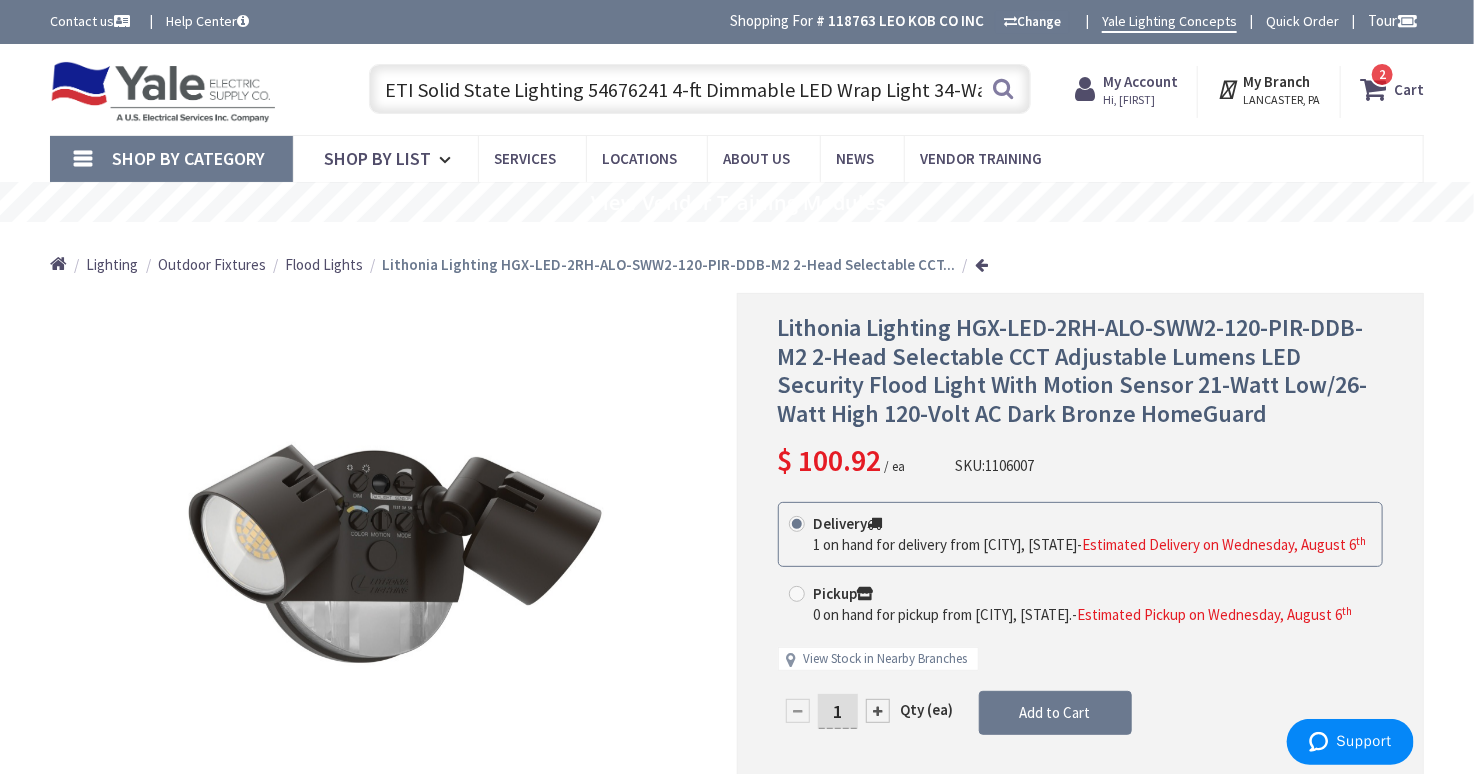 click on "ETI Solid State Lighting 54676241 4-ft Dimmable LED Wrap Light 34-Watt 120 - 277-Volt AC Input 90 CRI 4000K 3600 Lumens" at bounding box center [700, 89] 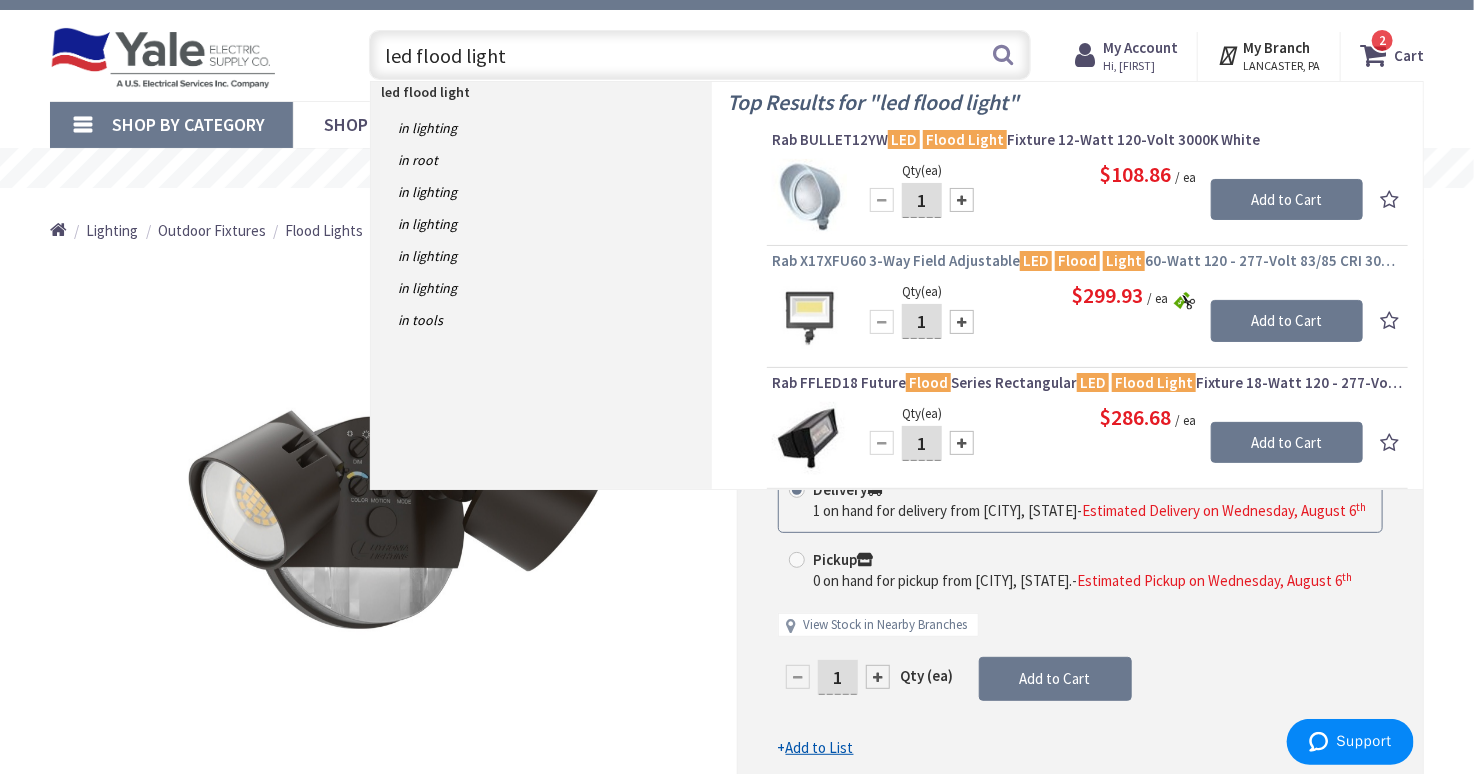 scroll, scrollTop: 0, scrollLeft: 0, axis: both 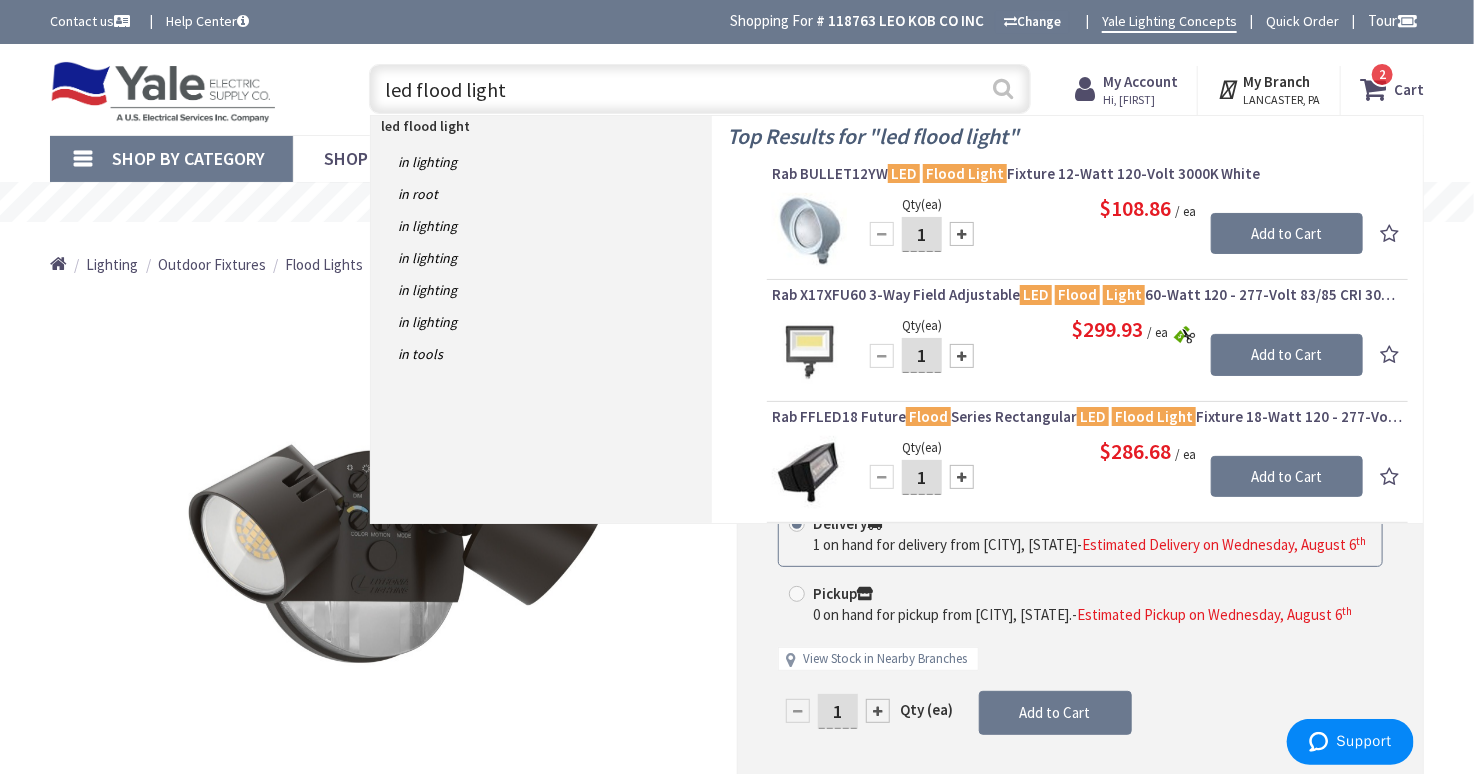 type on "led flood light" 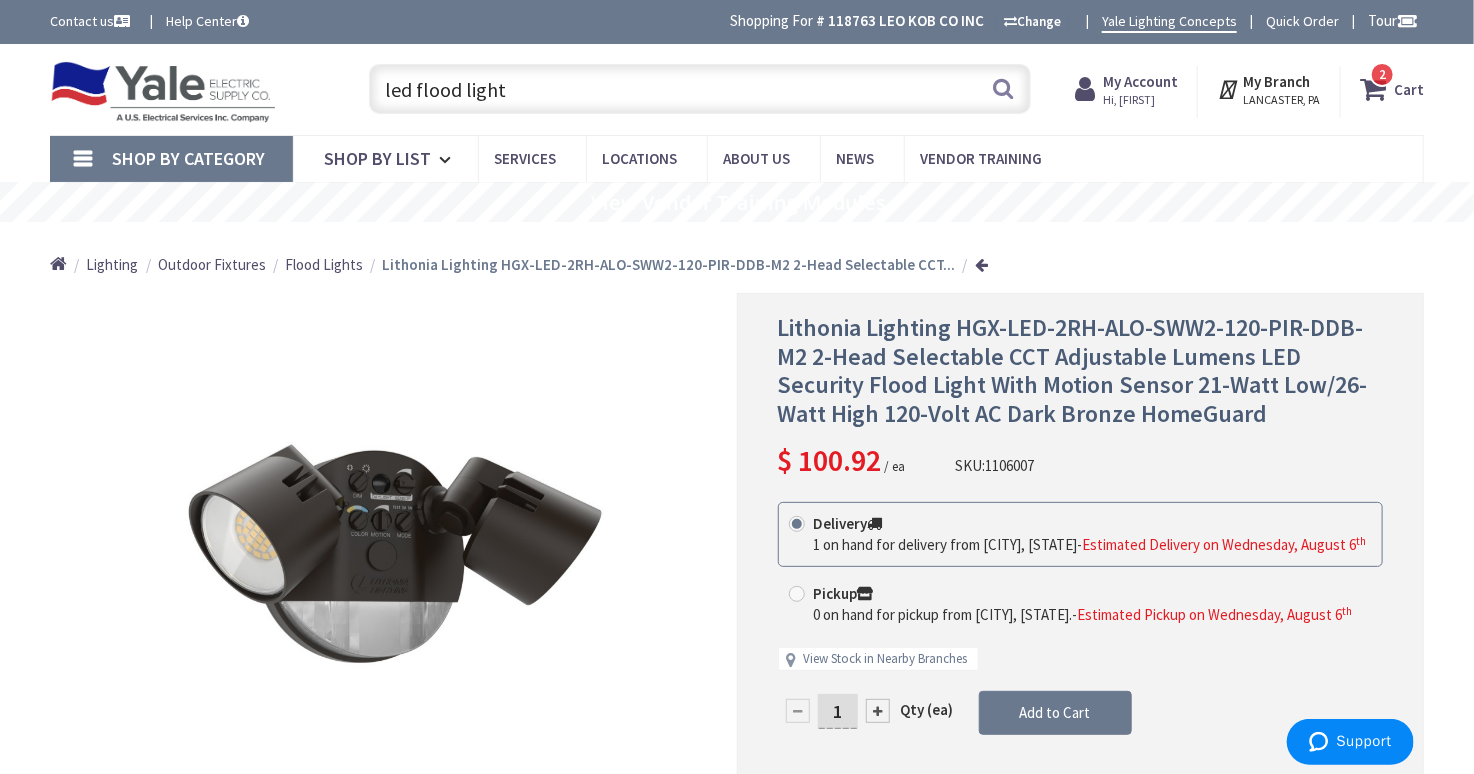 click on "led flood light" at bounding box center [700, 89] 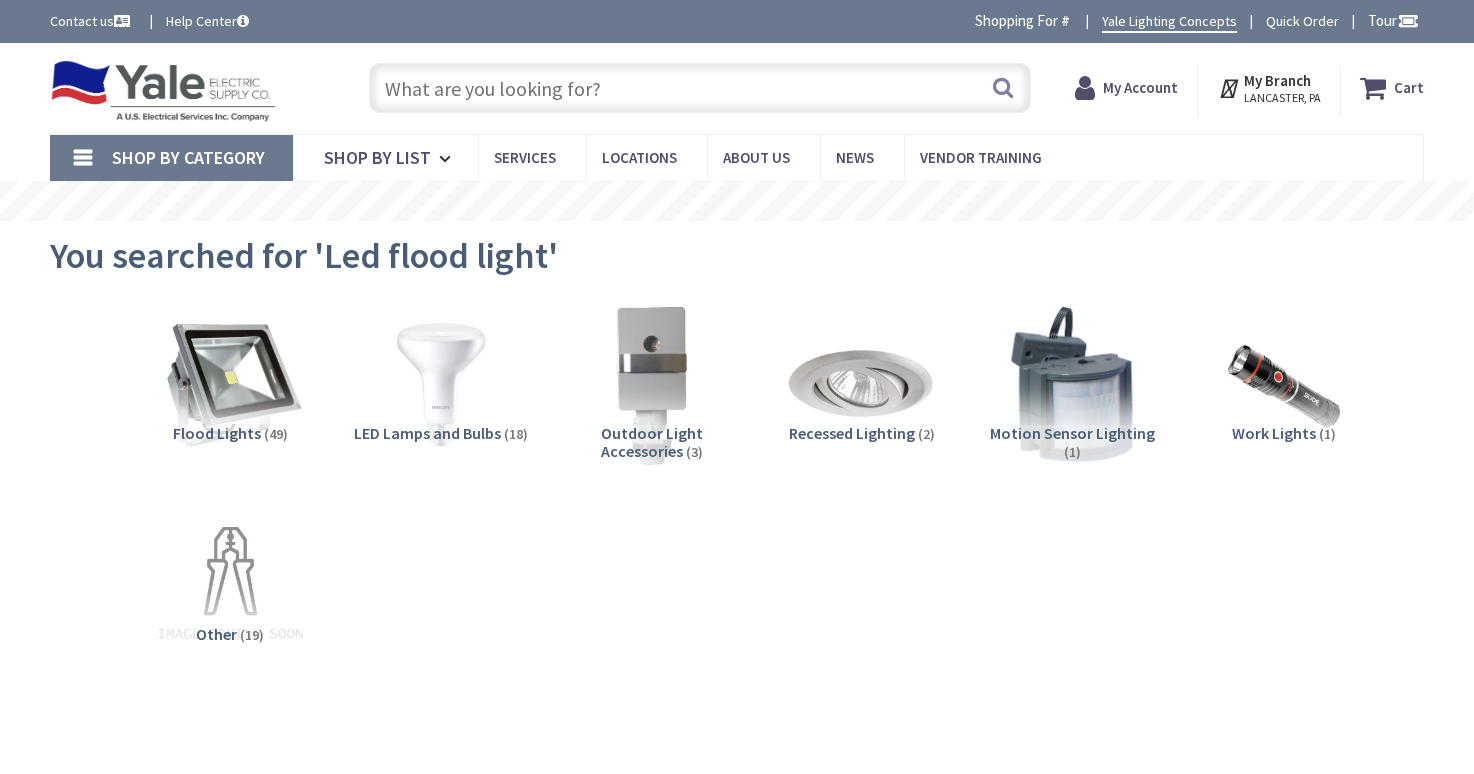 scroll, scrollTop: 0, scrollLeft: 0, axis: both 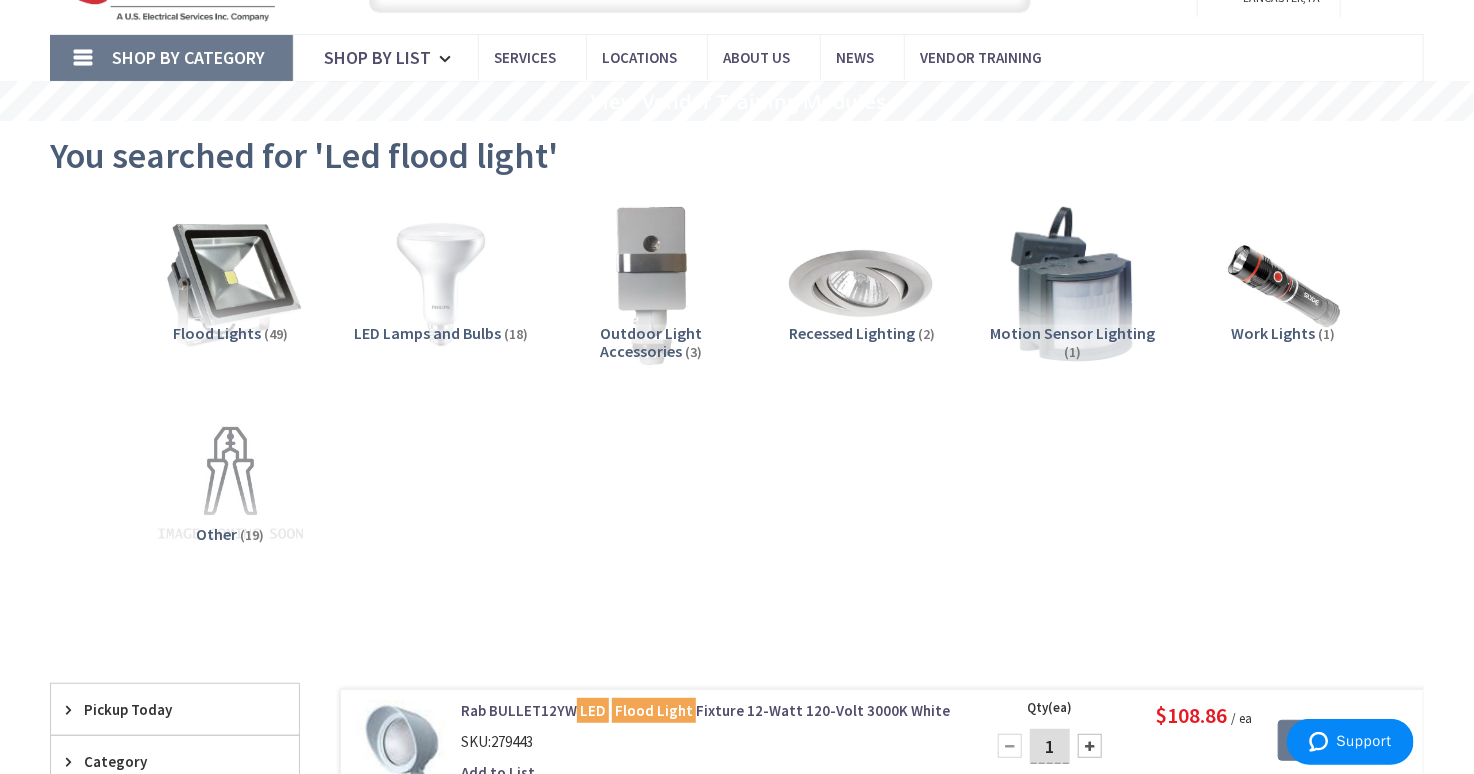 click on "(49)" at bounding box center (276, 334) 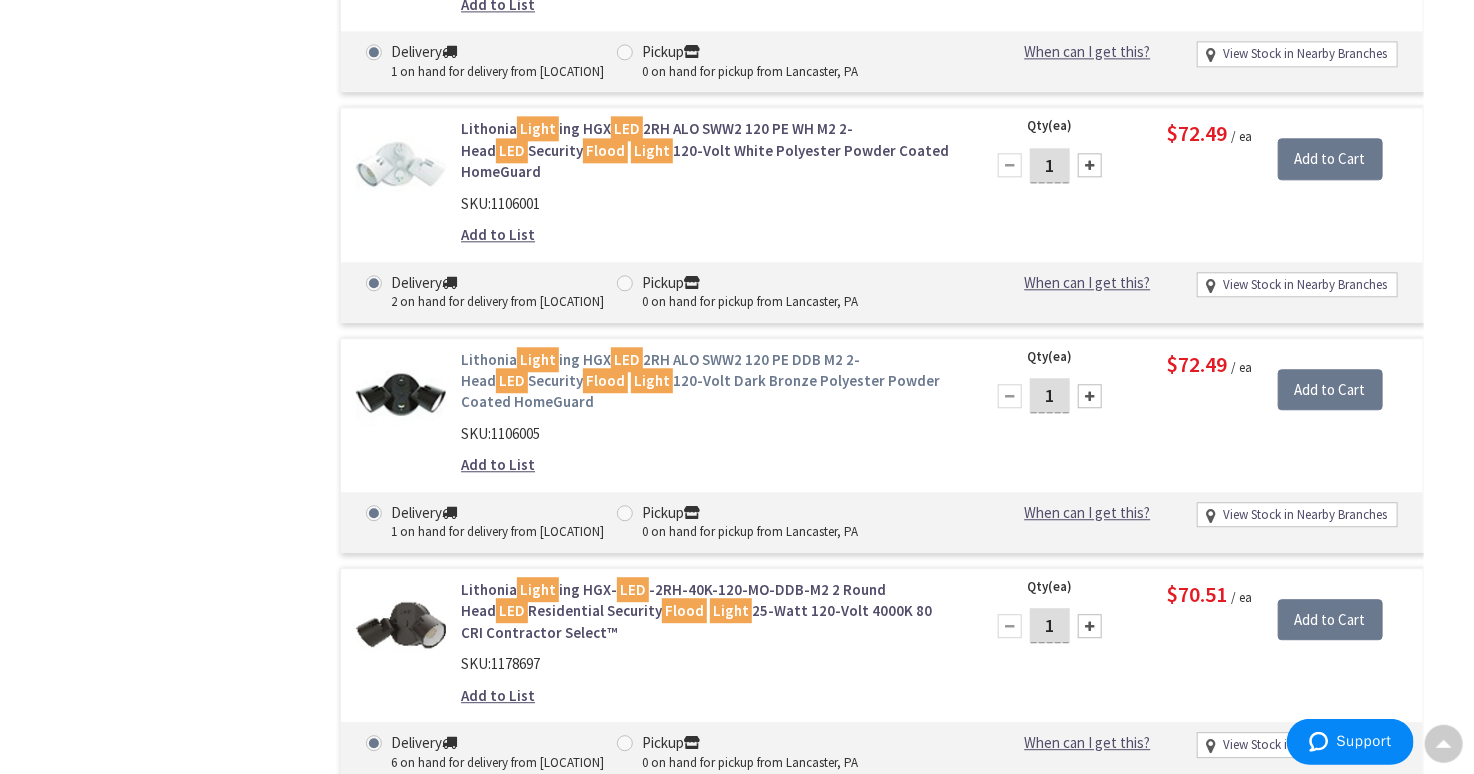 scroll, scrollTop: 2147, scrollLeft: 0, axis: vertical 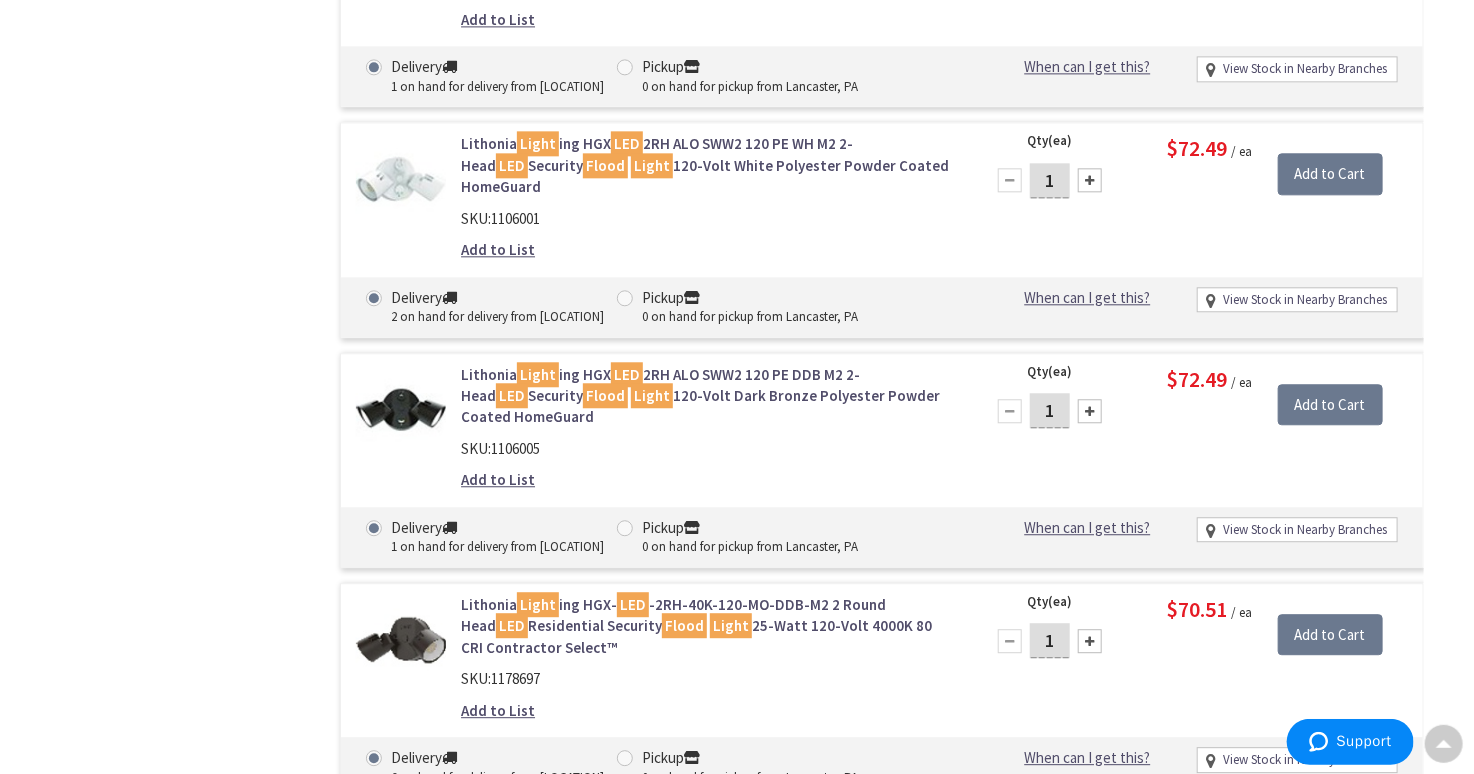 click on "Lithonia  Light ing HGX  LED  2RH ALO SWW2 120 PE DDB M2 2-Head  LED  Security  Flood   Light  120-Volt Dark Bronze Polyester Powder Coated HomeGuard" at bounding box center (709, 396) 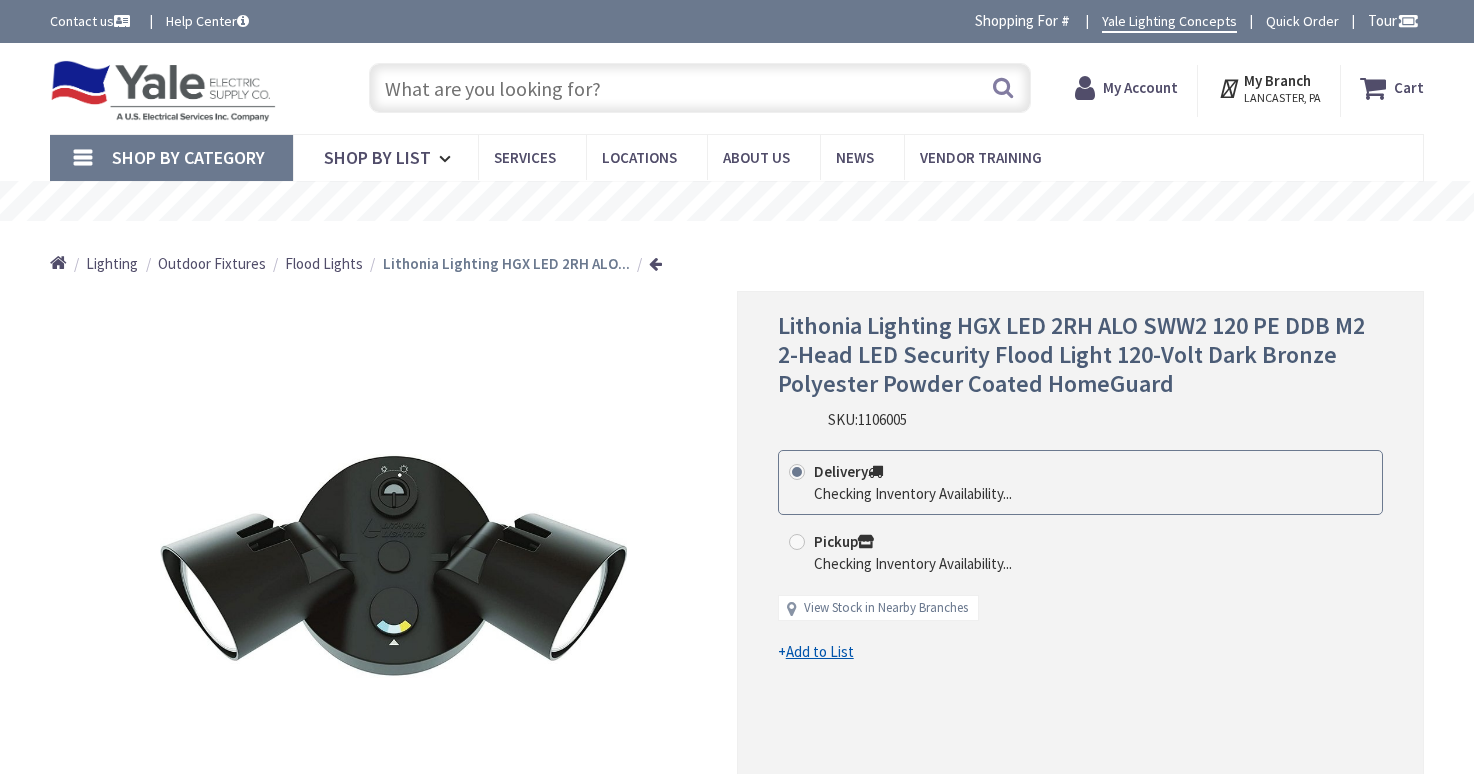 scroll, scrollTop: 0, scrollLeft: 0, axis: both 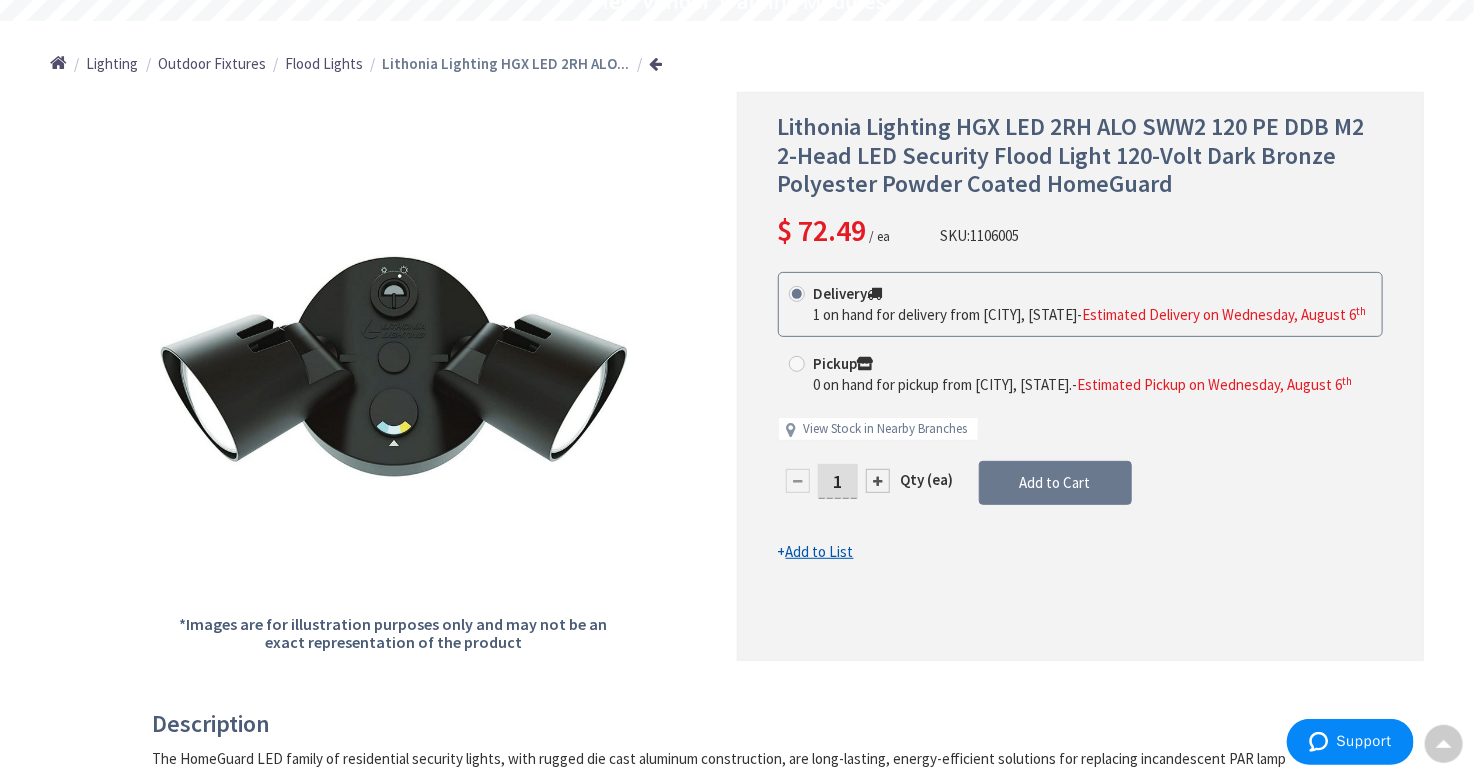 click at bounding box center [878, 481] 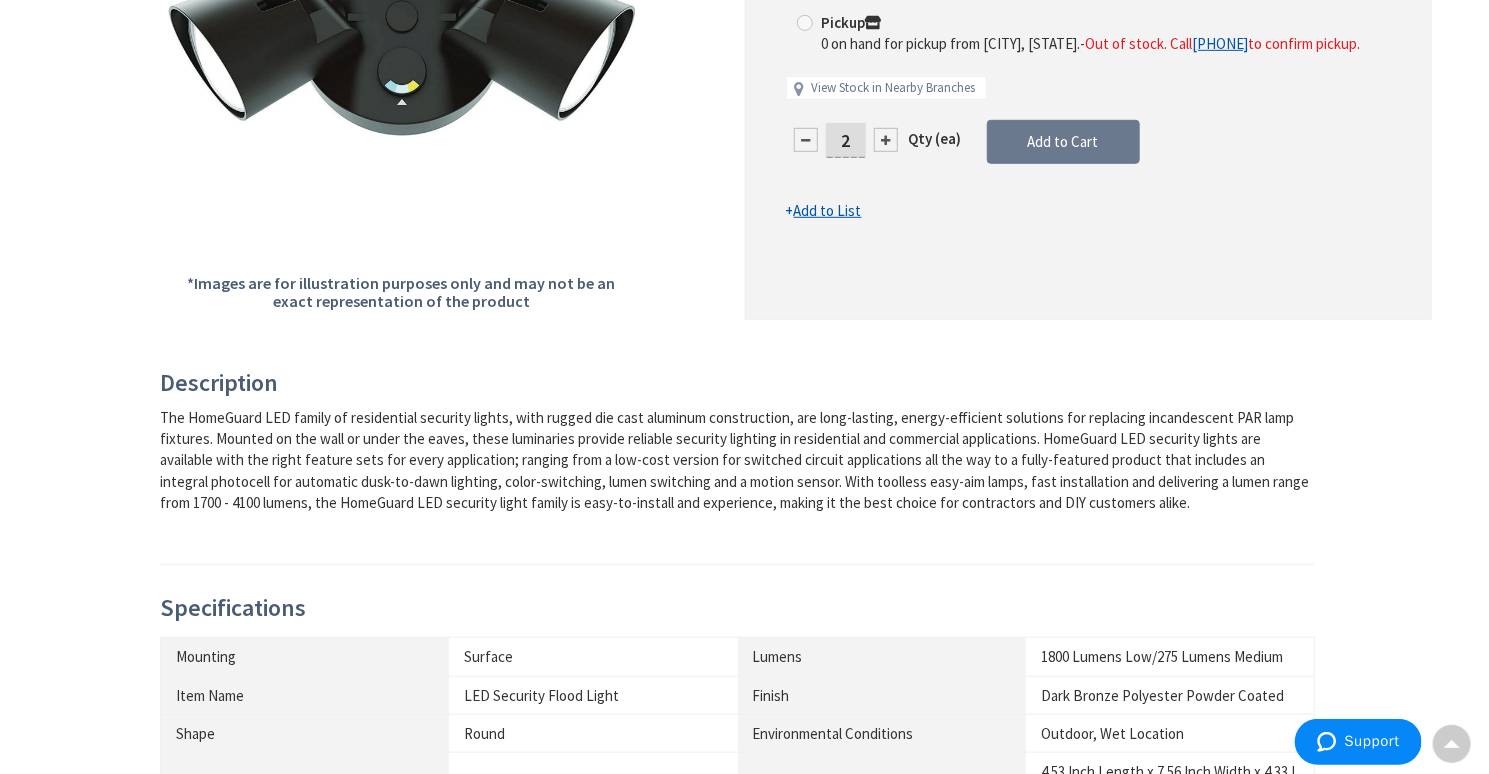 scroll, scrollTop: 201, scrollLeft: 0, axis: vertical 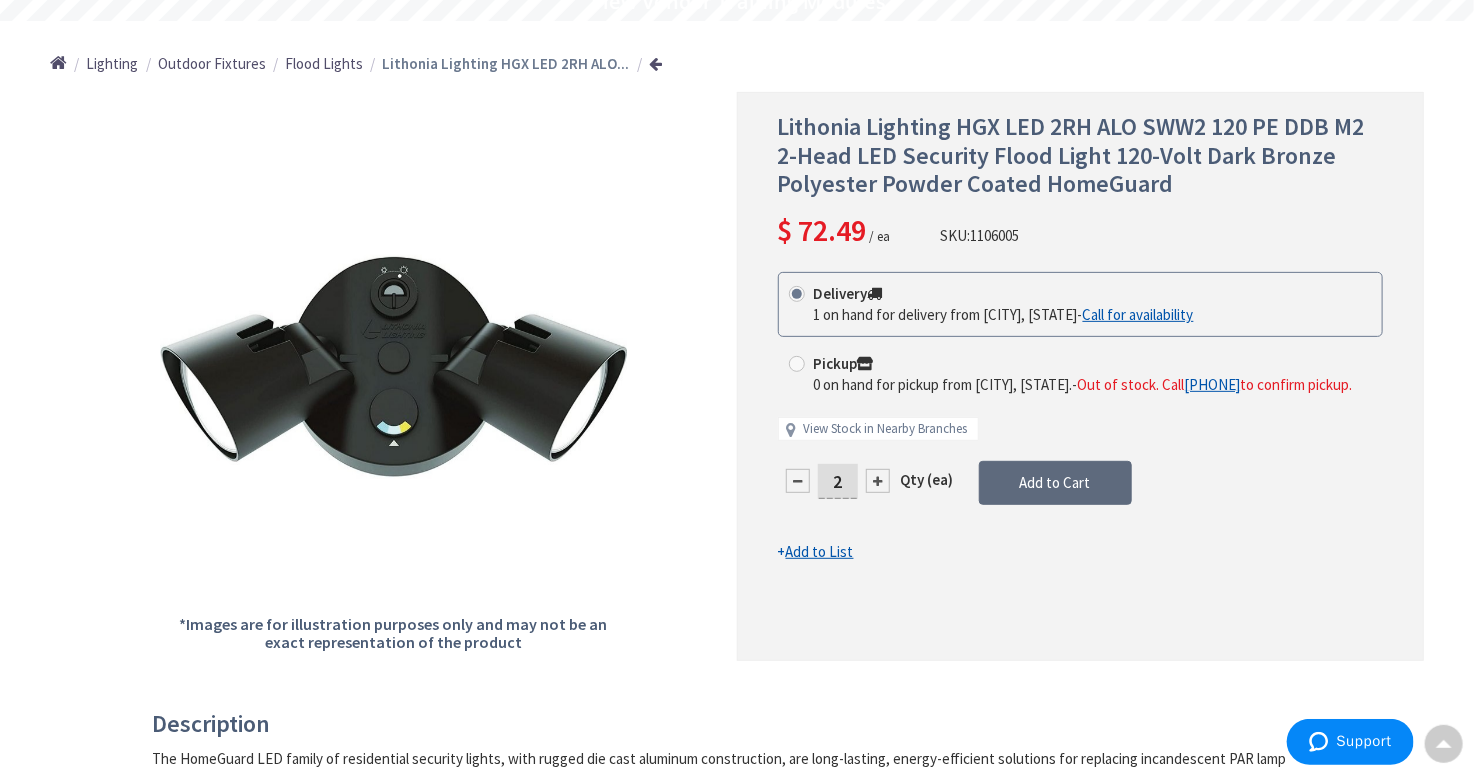 click on "Add to Cart" at bounding box center (1055, 483) 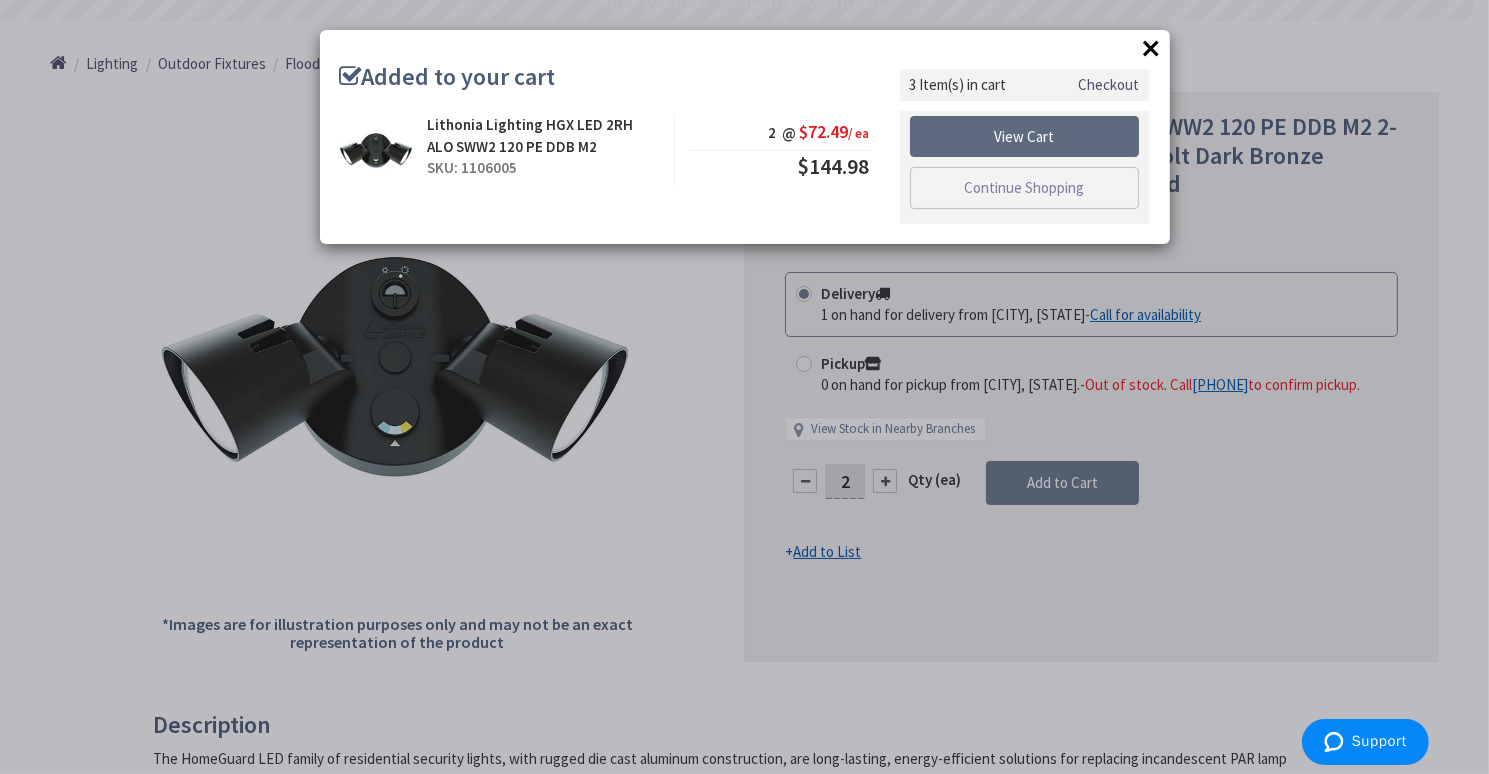 click on "View Cart" at bounding box center (1025, 137) 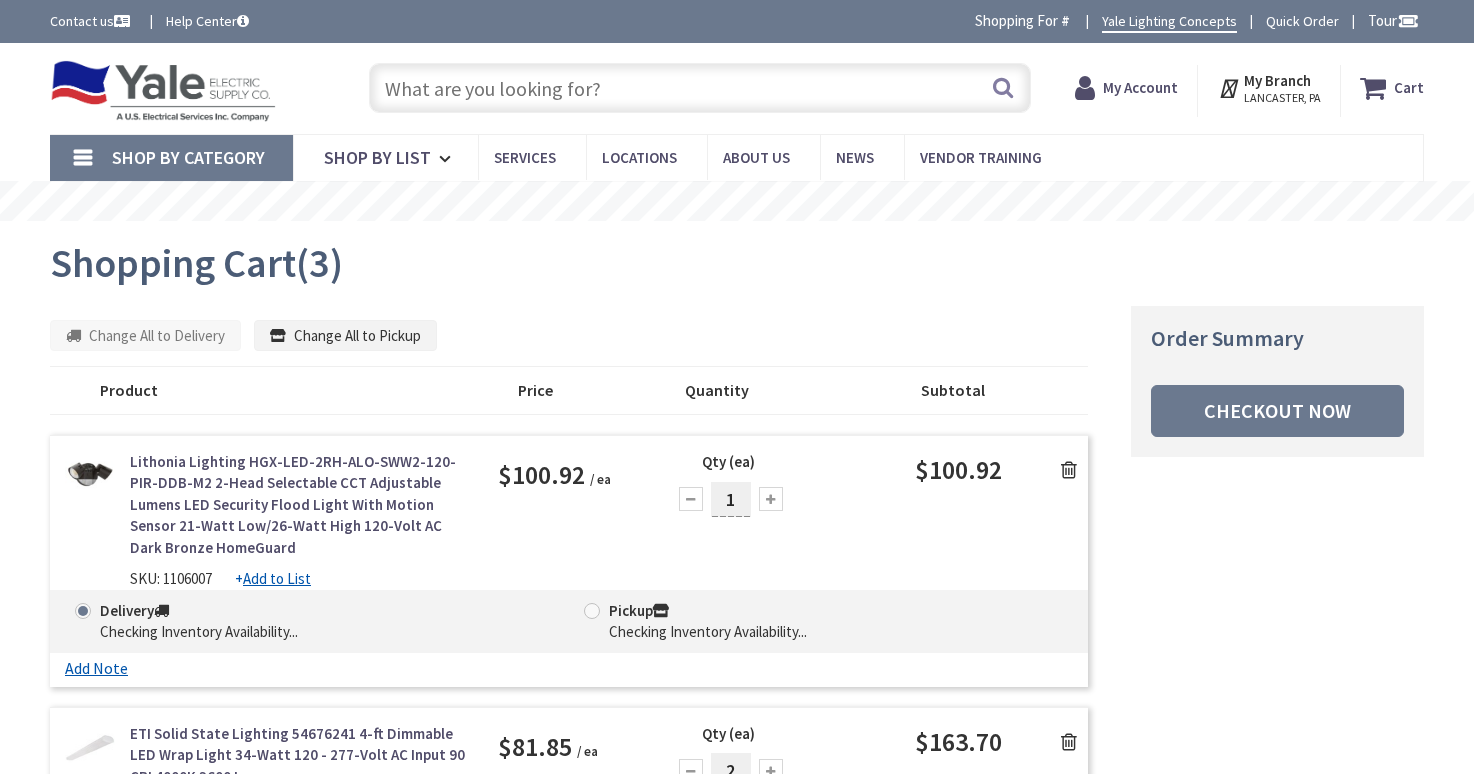 scroll, scrollTop: 0, scrollLeft: 0, axis: both 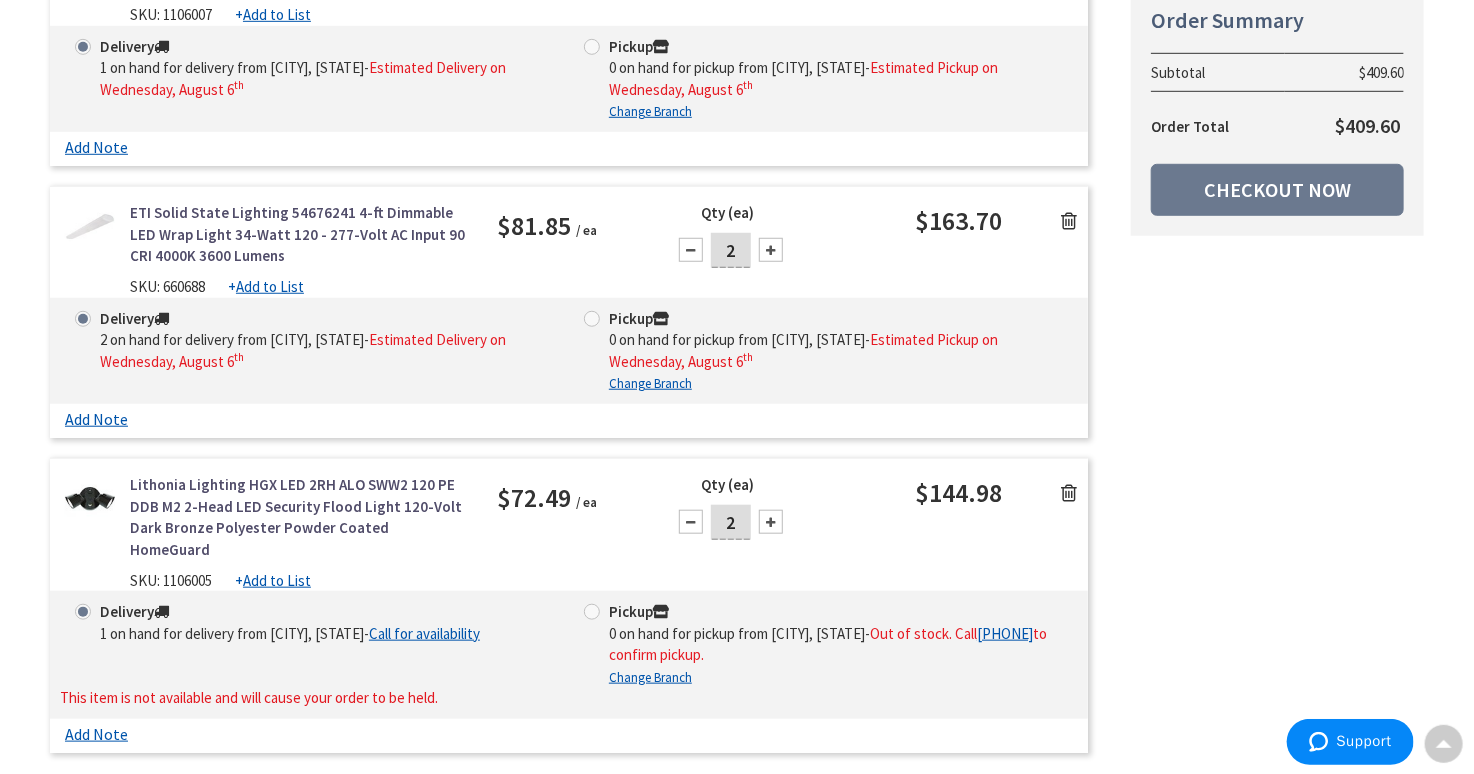 click on "Call for availability" at bounding box center [424, 633] 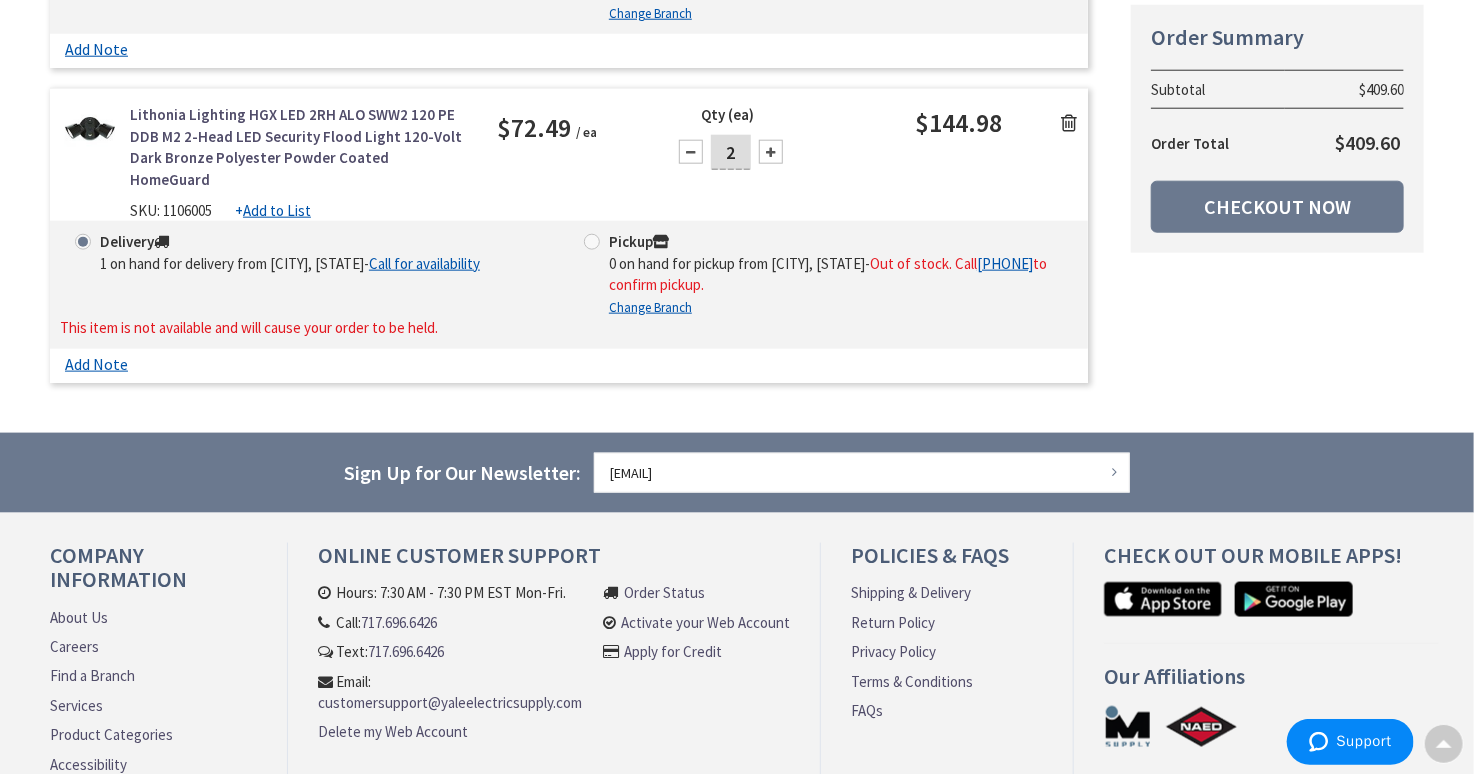 scroll, scrollTop: 1000, scrollLeft: 0, axis: vertical 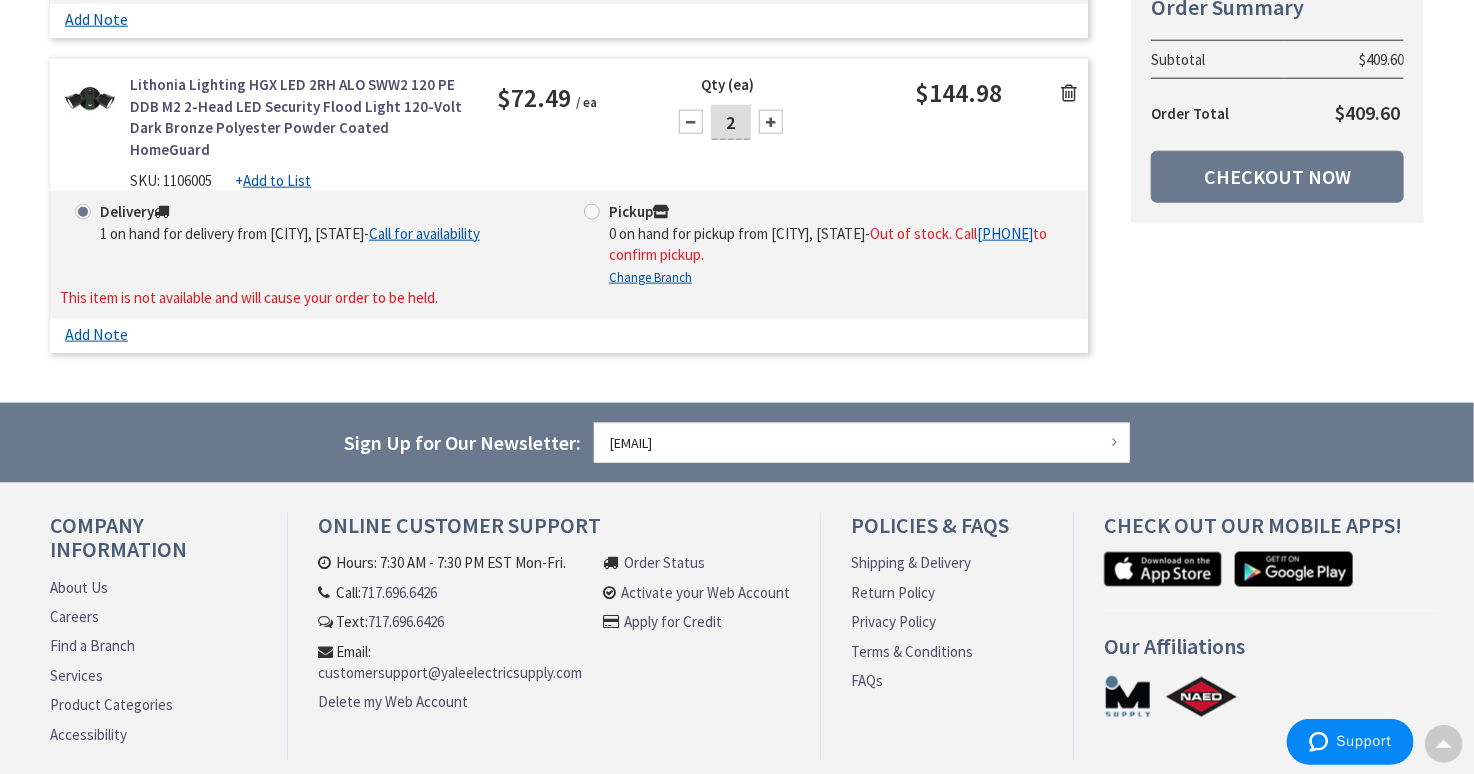 click on "Call for availability" at bounding box center [424, 233] 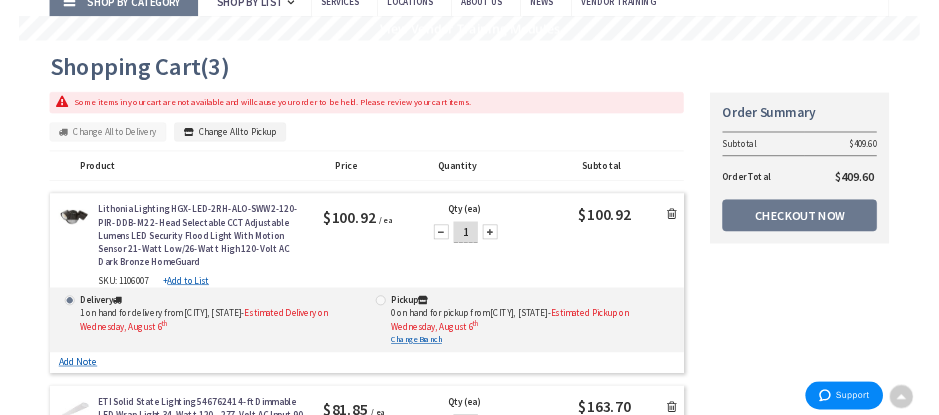 scroll, scrollTop: 100, scrollLeft: 0, axis: vertical 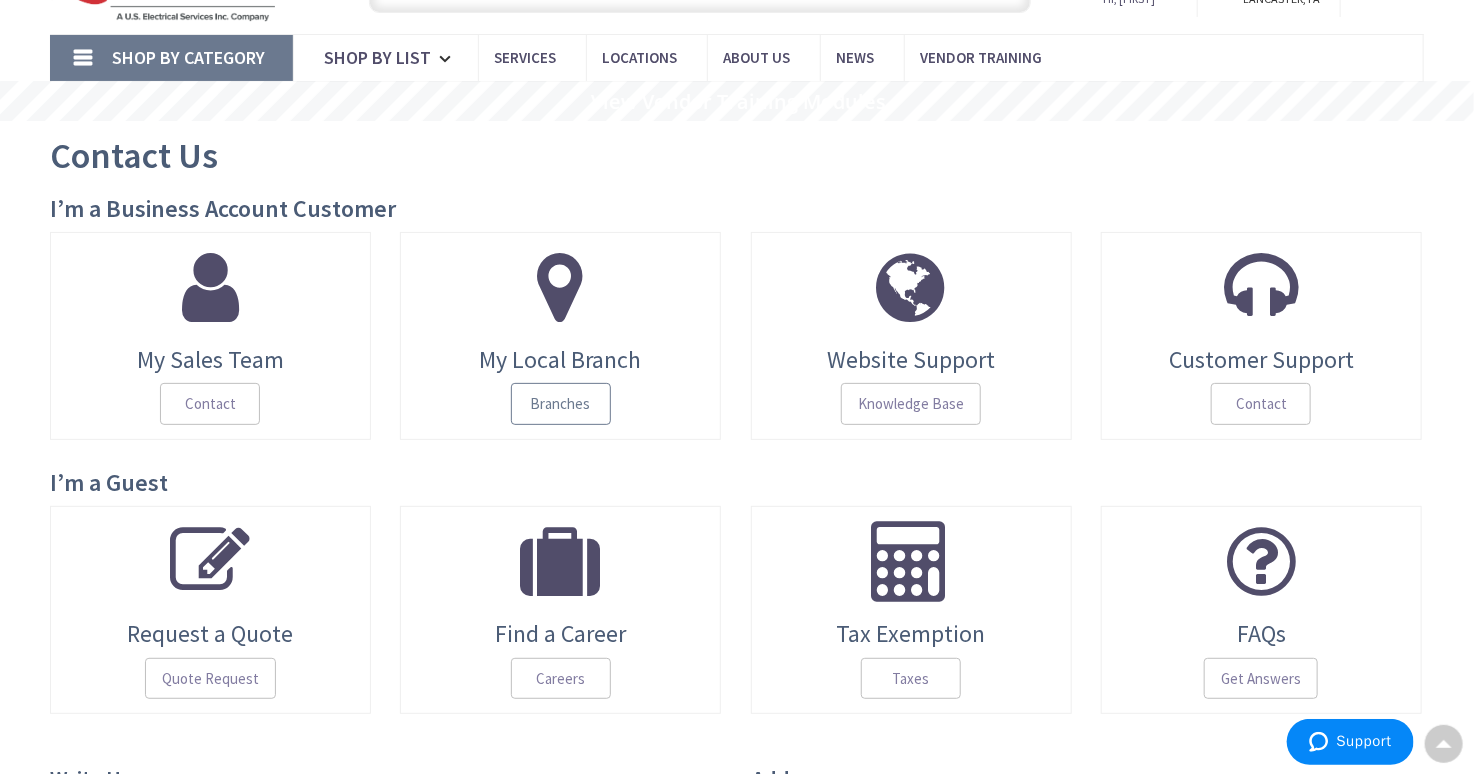 click on "Branches" at bounding box center (561, 404) 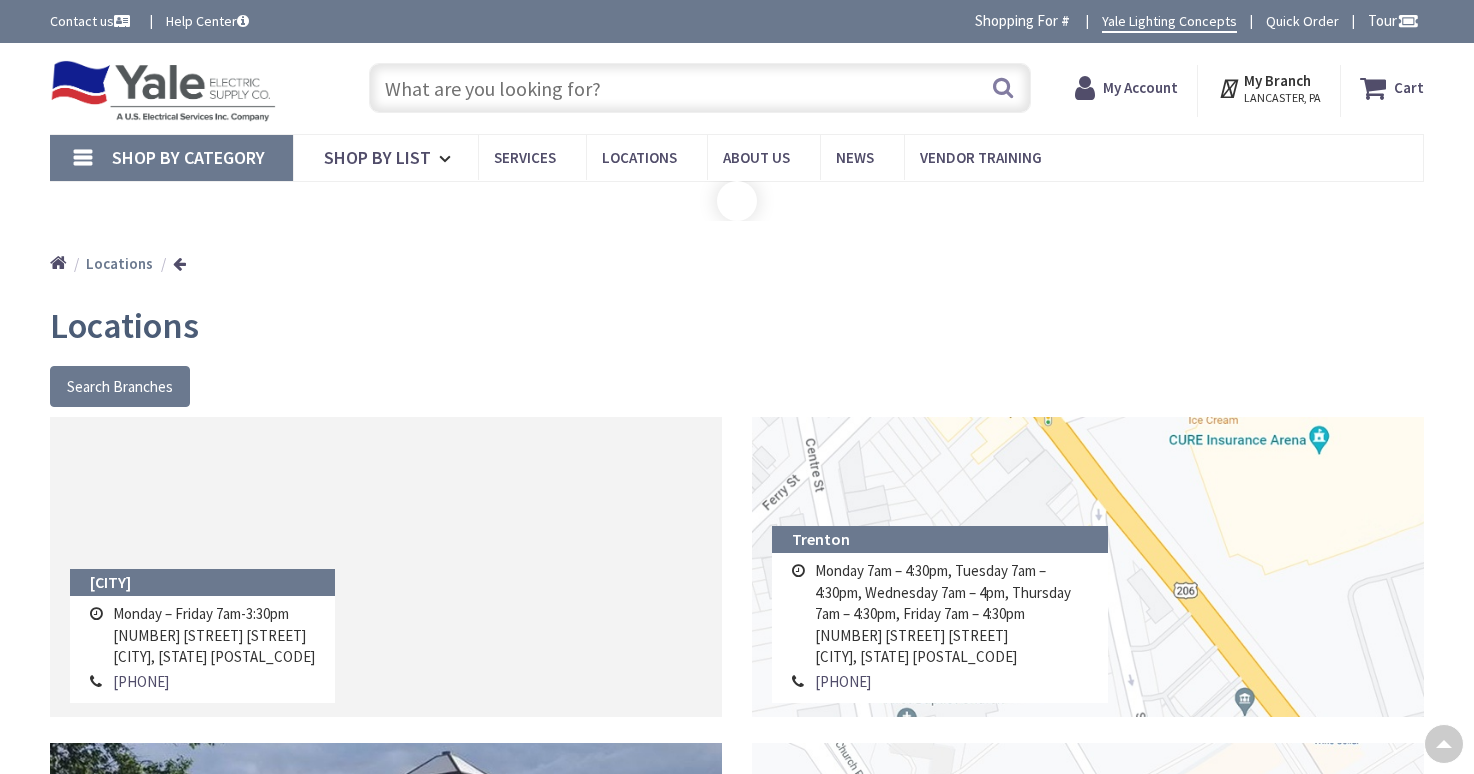 scroll, scrollTop: 1184, scrollLeft: 0, axis: vertical 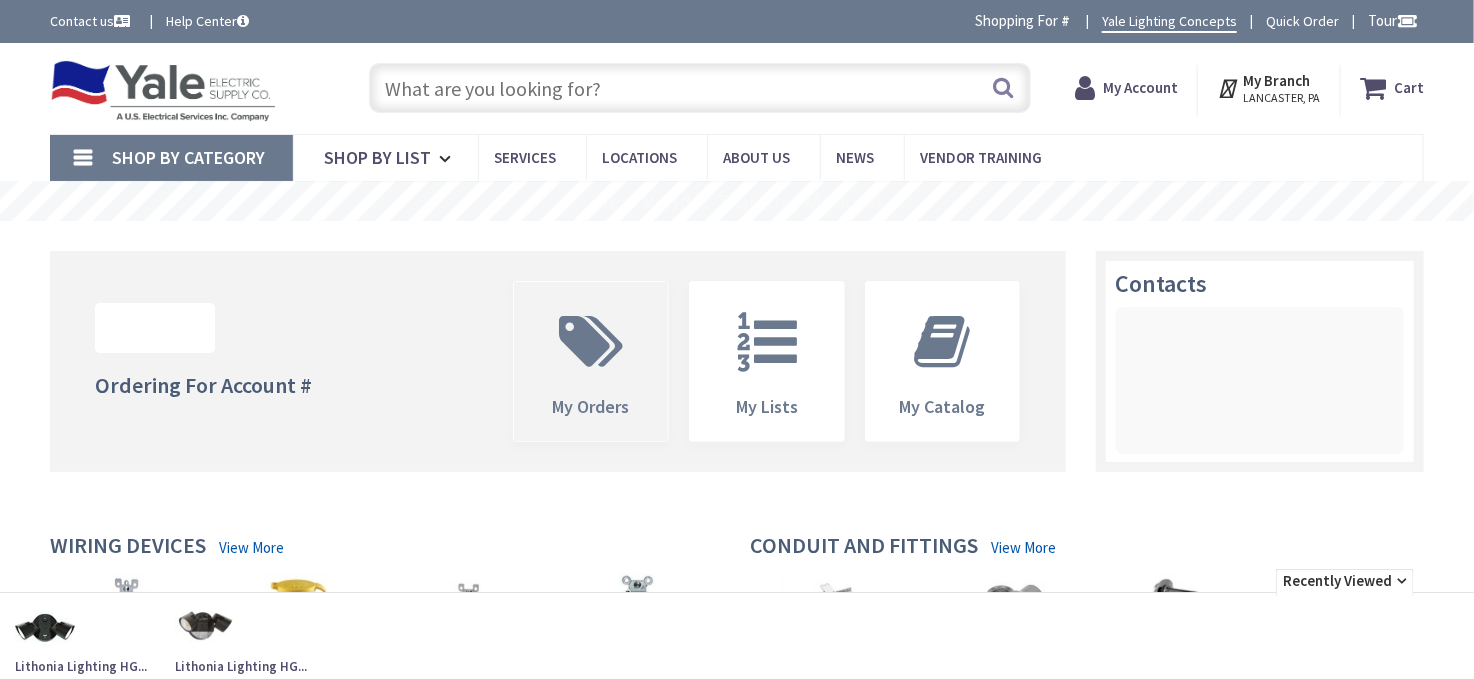 click at bounding box center (591, 342) 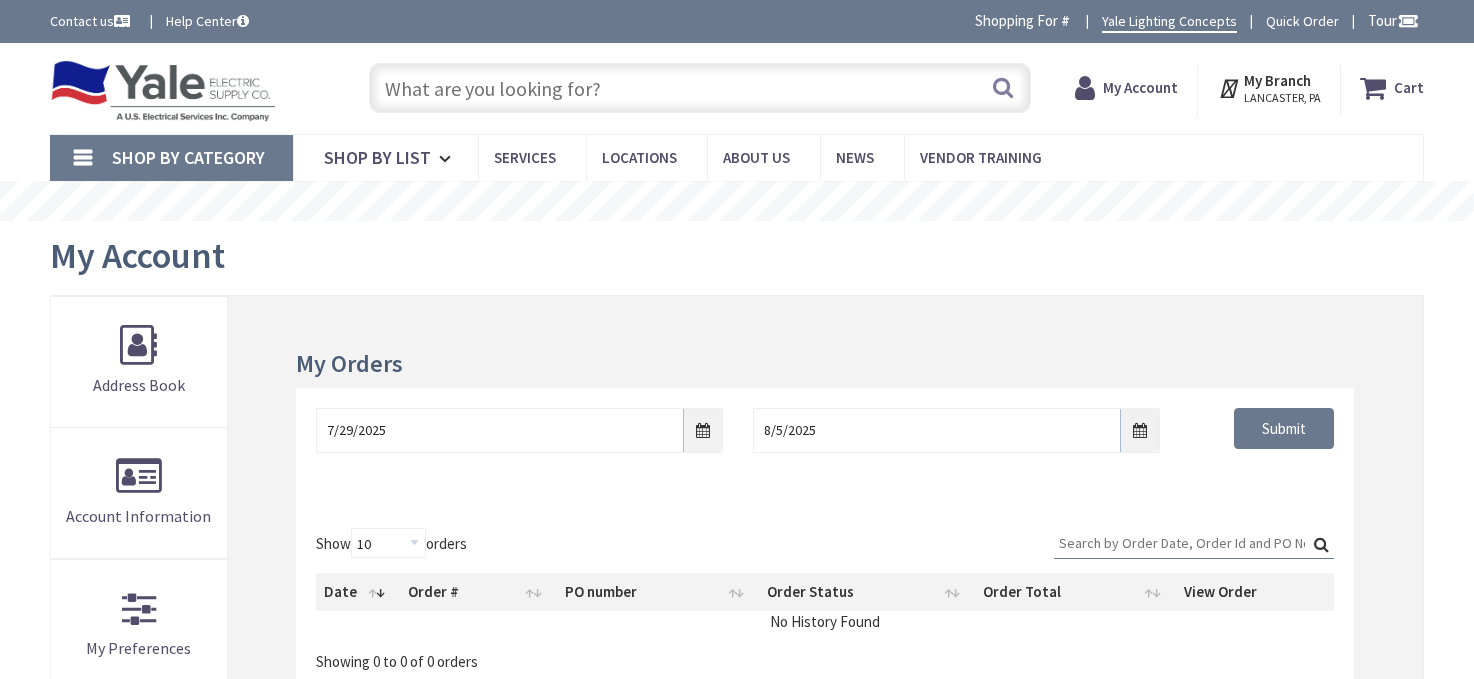 scroll, scrollTop: 0, scrollLeft: 0, axis: both 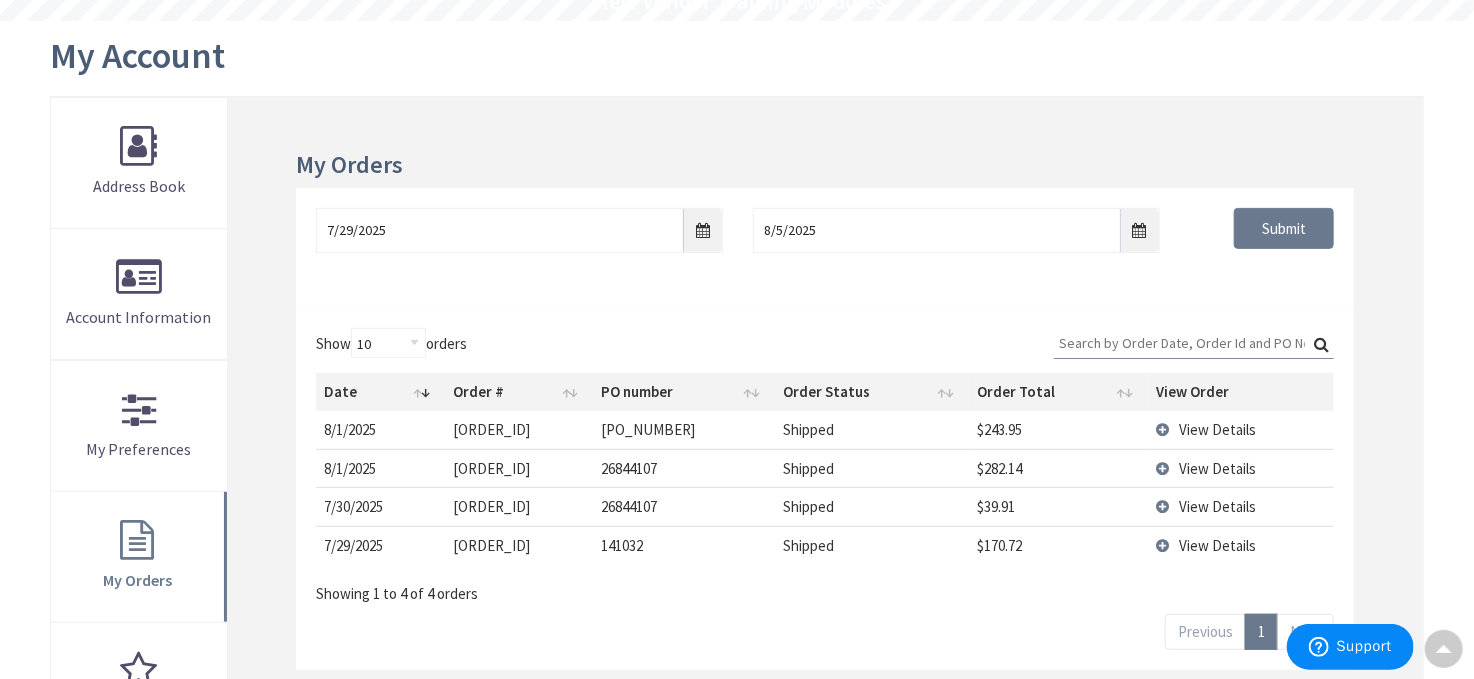 click on "My Orders
[DATE]
[DATE]
Submit
Show  10 25 50 100  orders Search:                       Date Order # PO number Order Status Order Total View Order                                         [DATE] [DATE] [ORDER_ID] [PO_NUMBER] Shipped $243.95 View Details [DATE] [DATE] [ORDER_ID] [PO_NUMBER] Shipped $282.14 View Details [DATE] [DATE] [ORDER_ID] [PO_NUMBER] Shipped $39.91 View Details [DATE] [DATE] [ORDER_ID] [PO_NUMBER] Shipped $170.72 View Details      Showing 1 to 4 of 4 orders Previous 1 Next
Back" at bounding box center [825, 556] 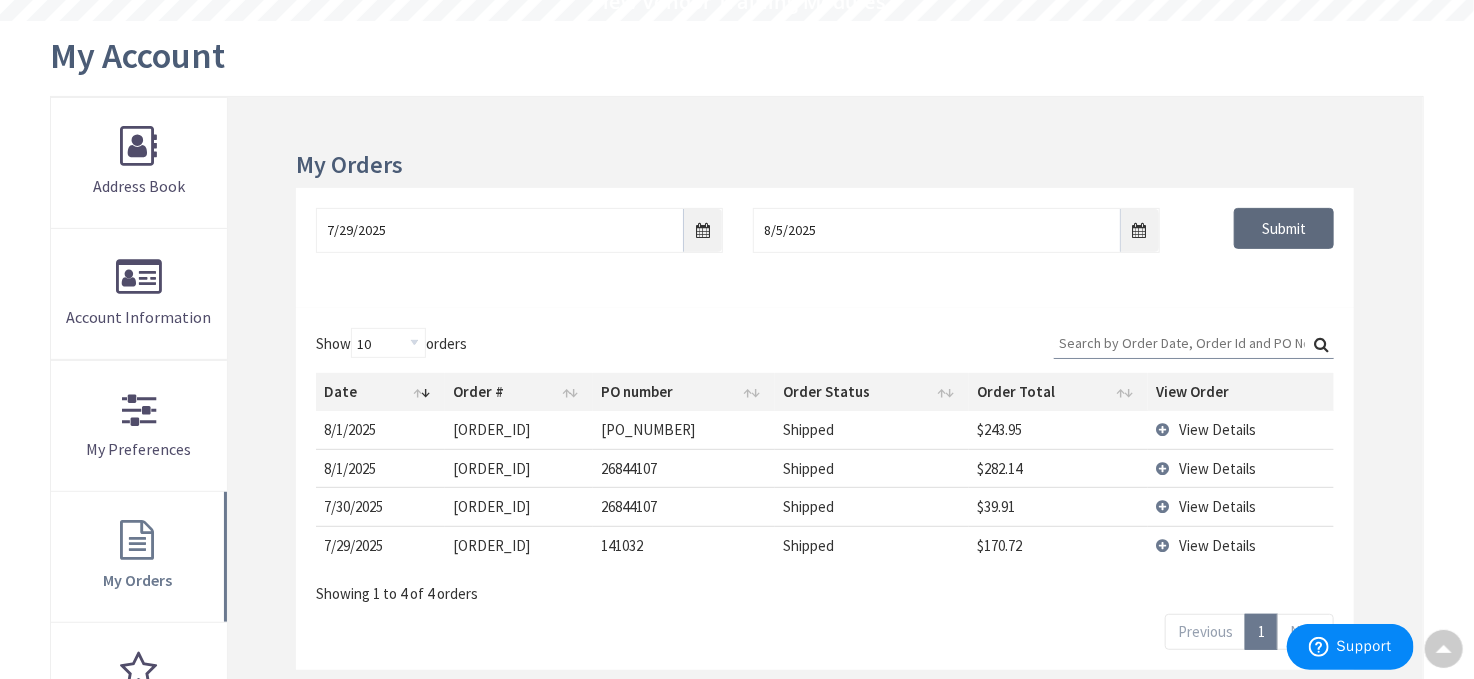 click on "Submit" at bounding box center (1284, 229) 